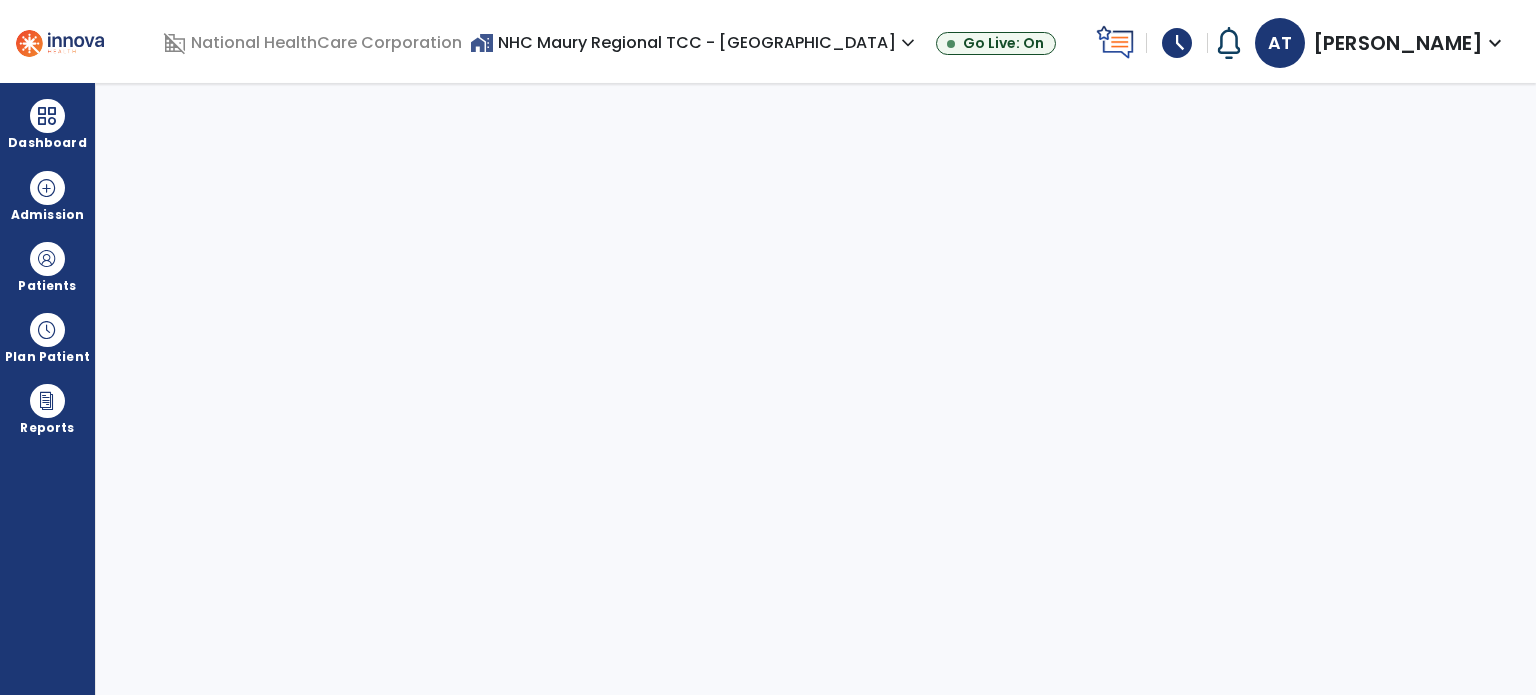 scroll, scrollTop: 0, scrollLeft: 0, axis: both 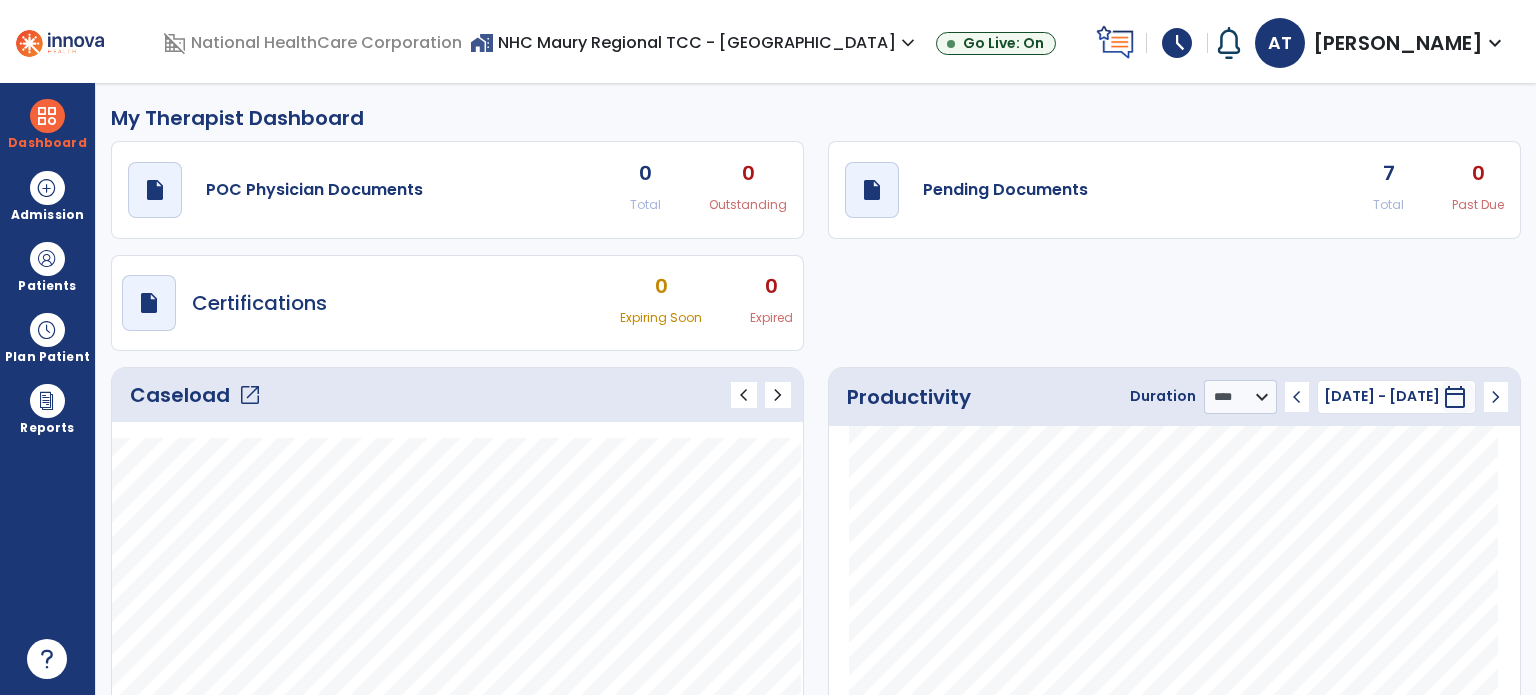 click on "open_in_new" 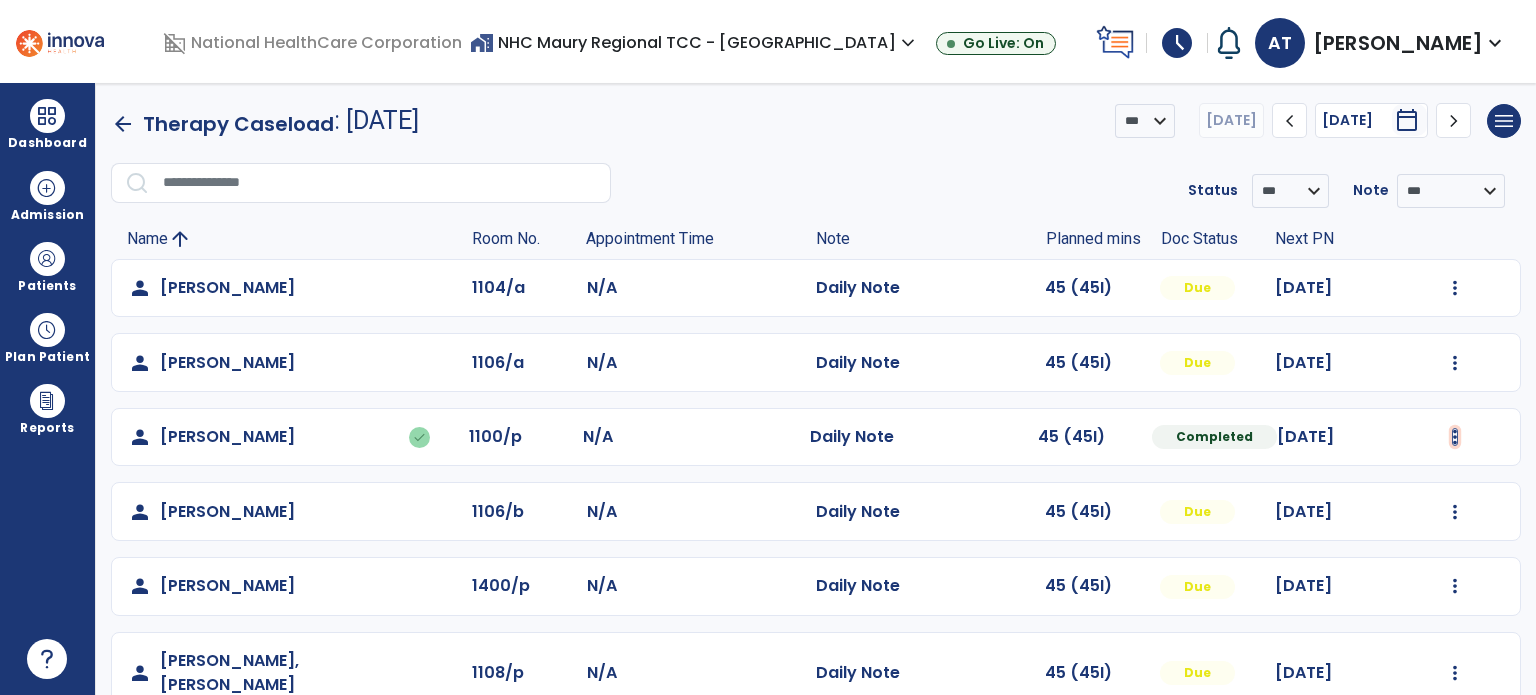 click at bounding box center [1455, 288] 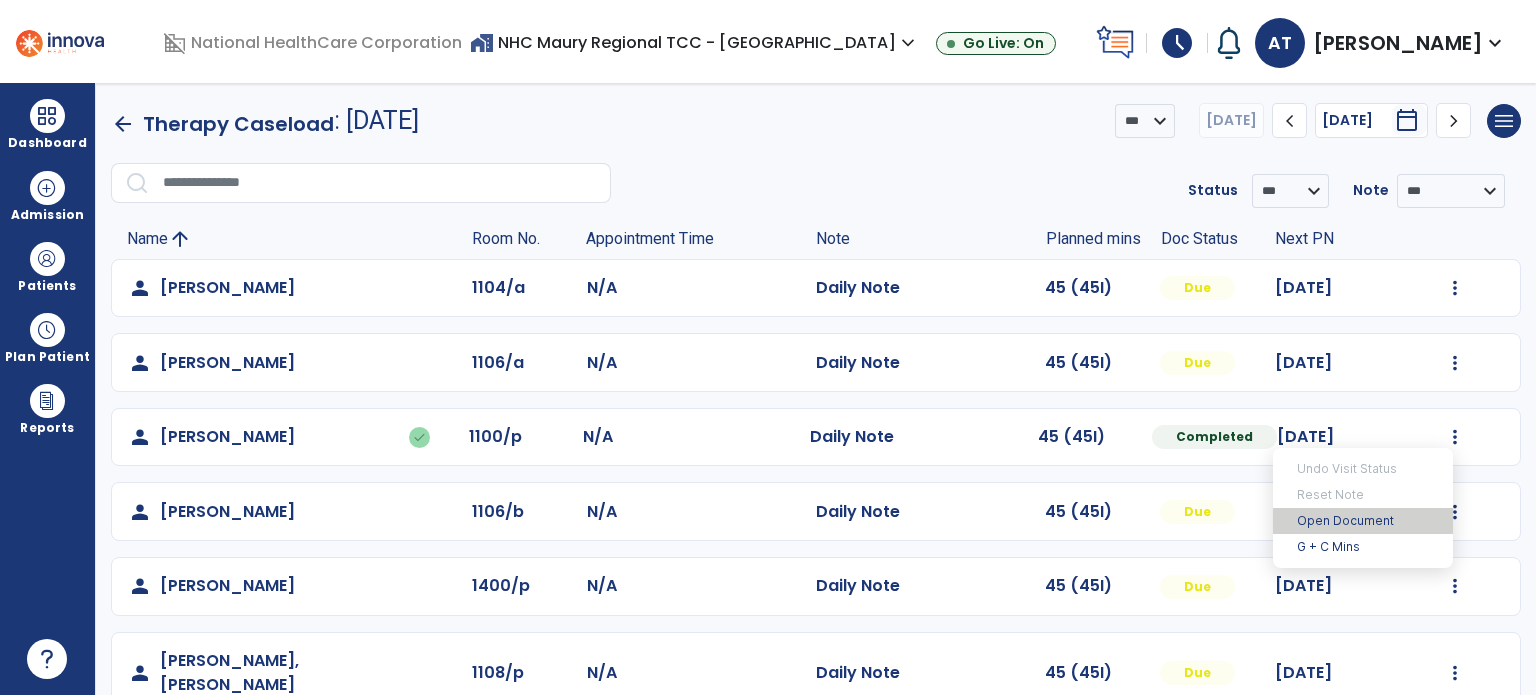 click on "Open Document" at bounding box center (1363, 521) 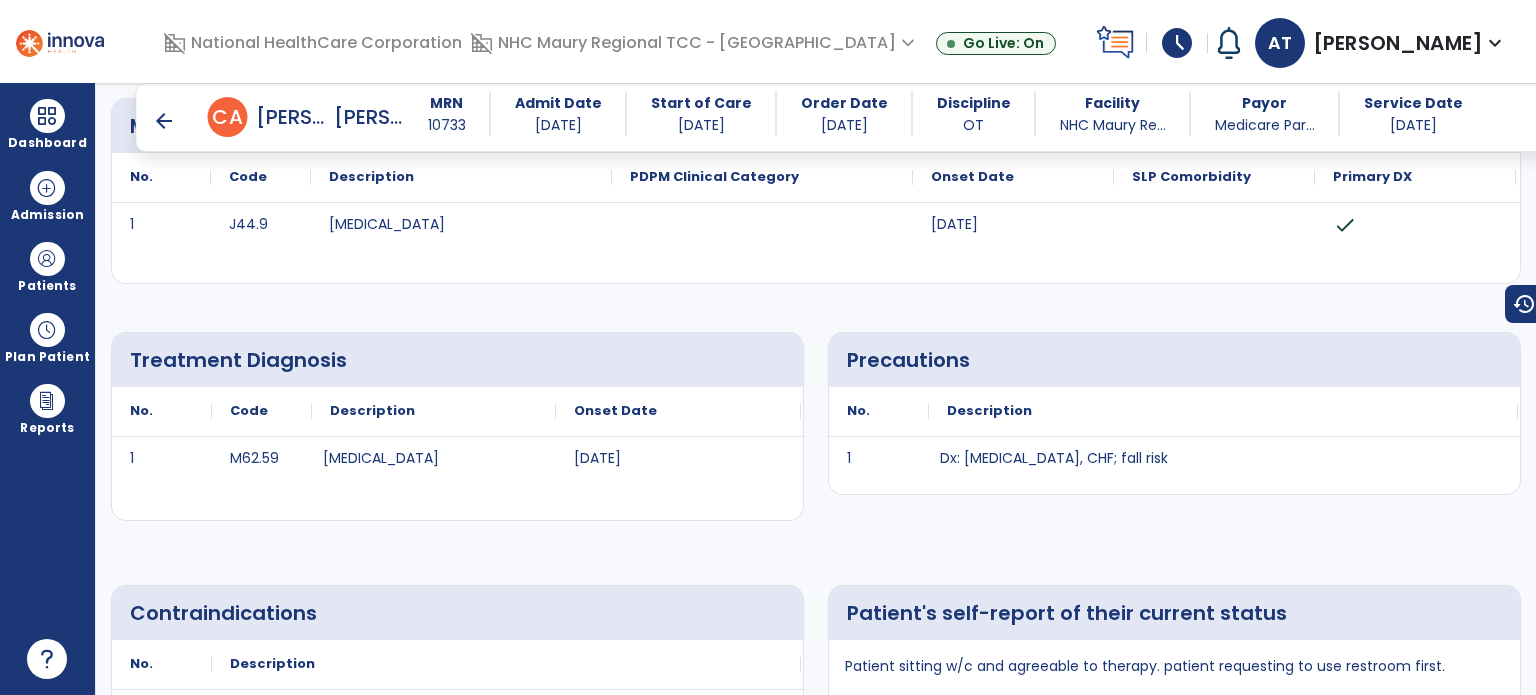 scroll, scrollTop: 176, scrollLeft: 0, axis: vertical 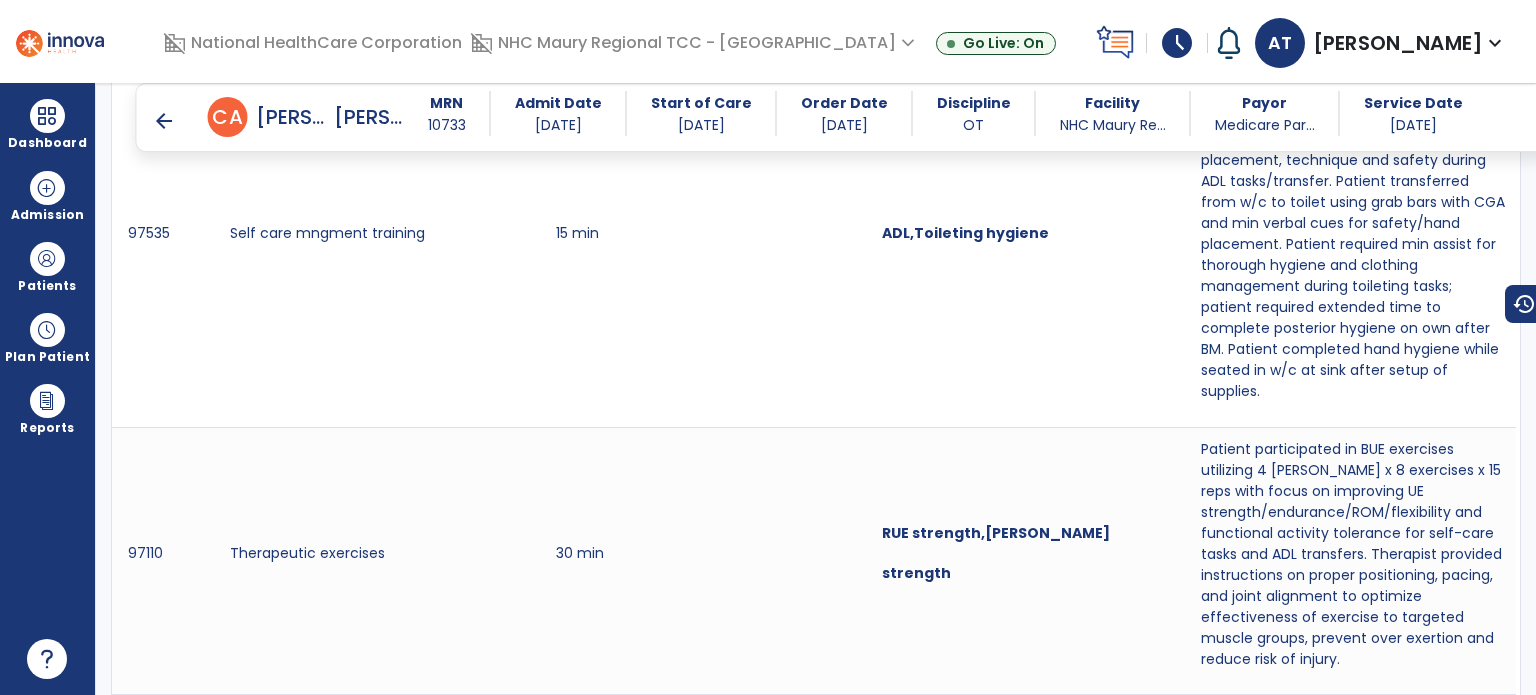 click on "arrow_back" at bounding box center (164, 121) 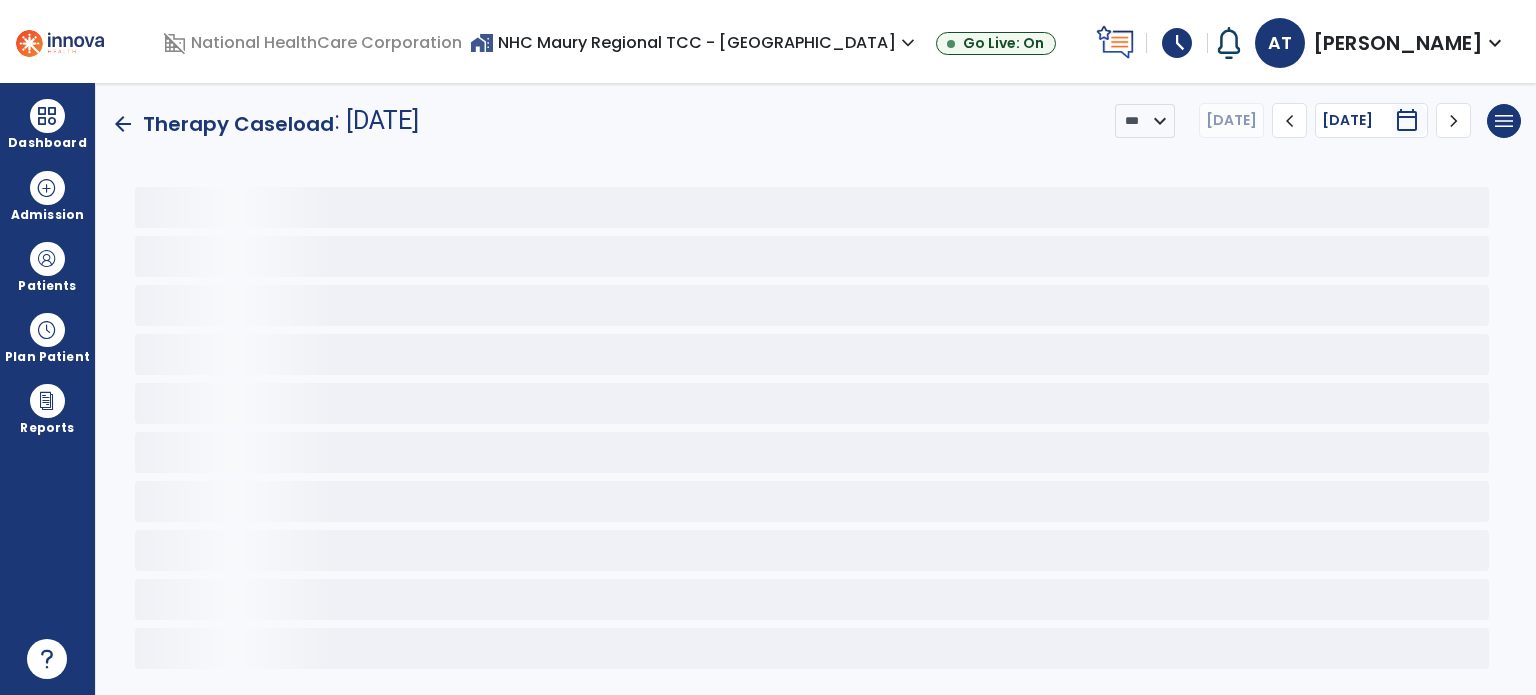 scroll, scrollTop: 0, scrollLeft: 0, axis: both 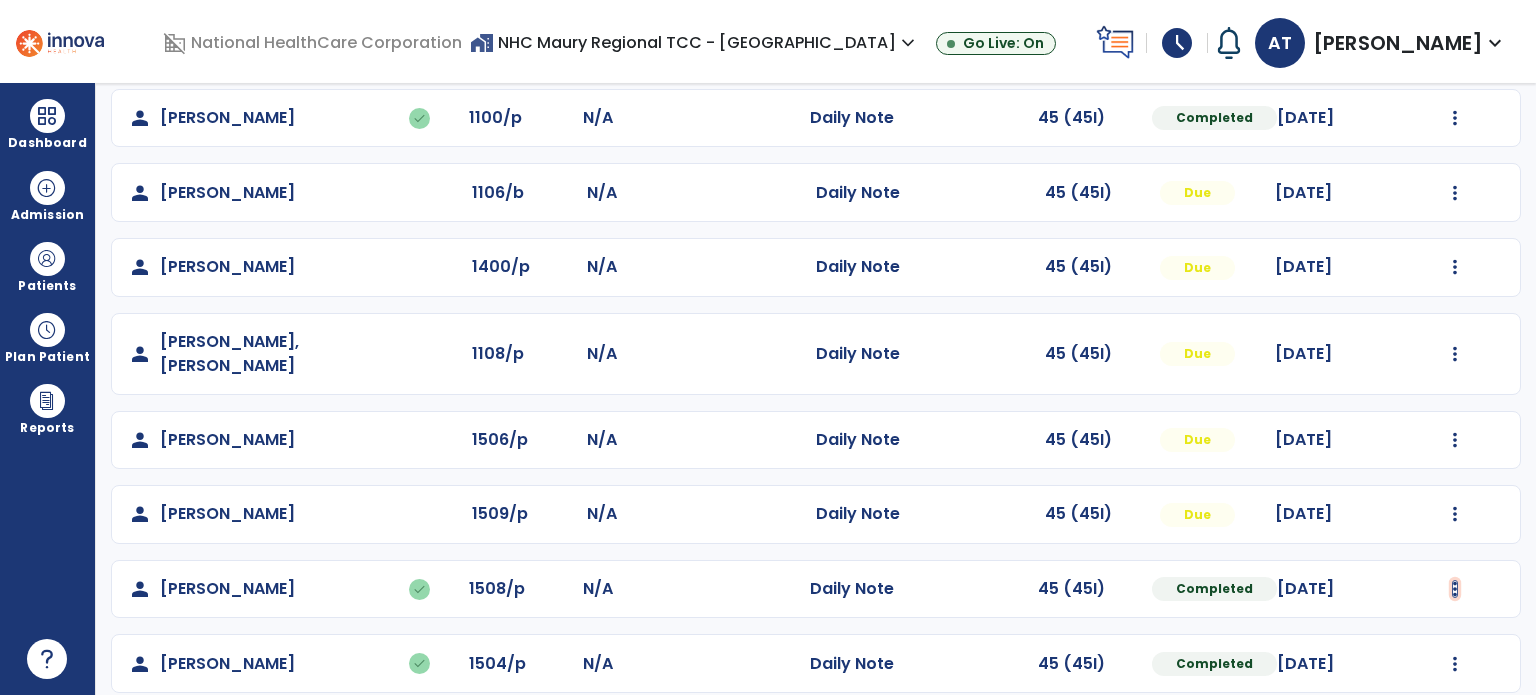 click at bounding box center [1455, -31] 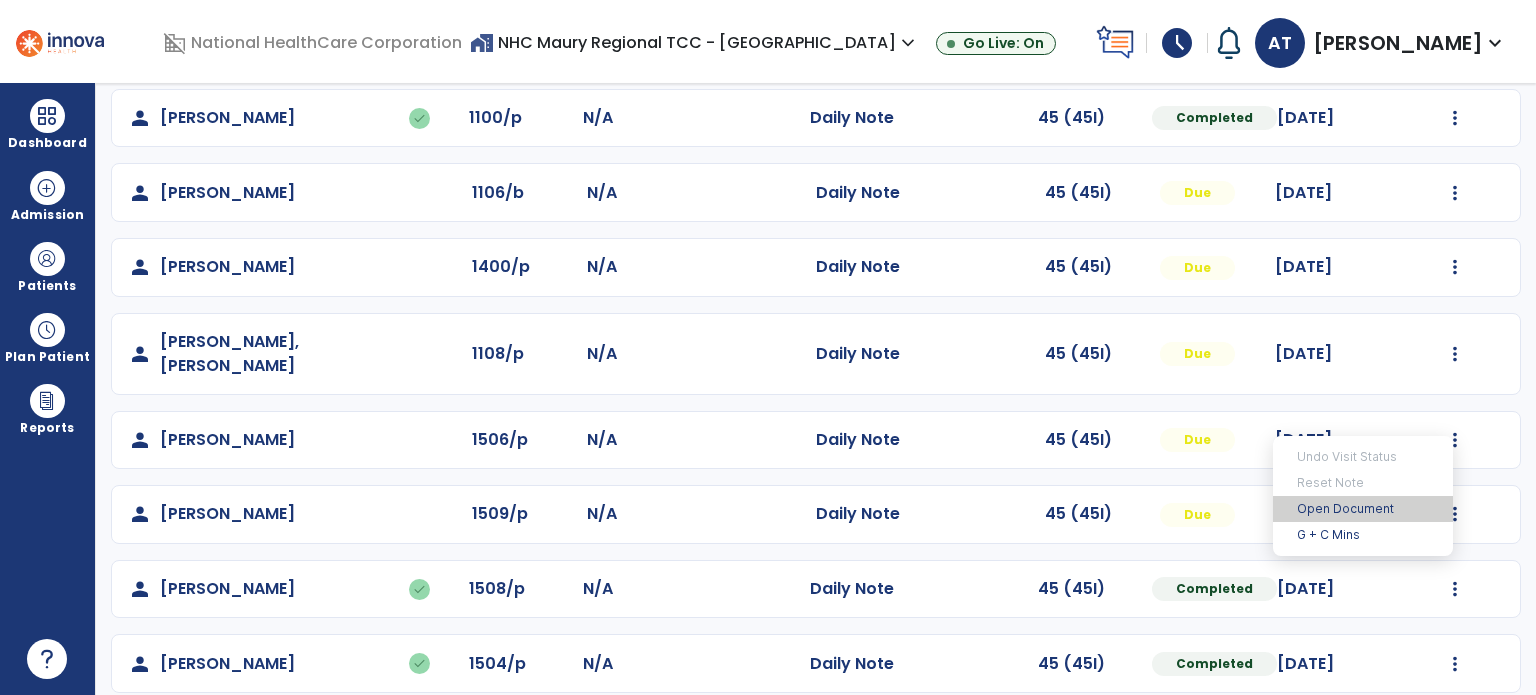 click on "Open Document" at bounding box center [1363, 509] 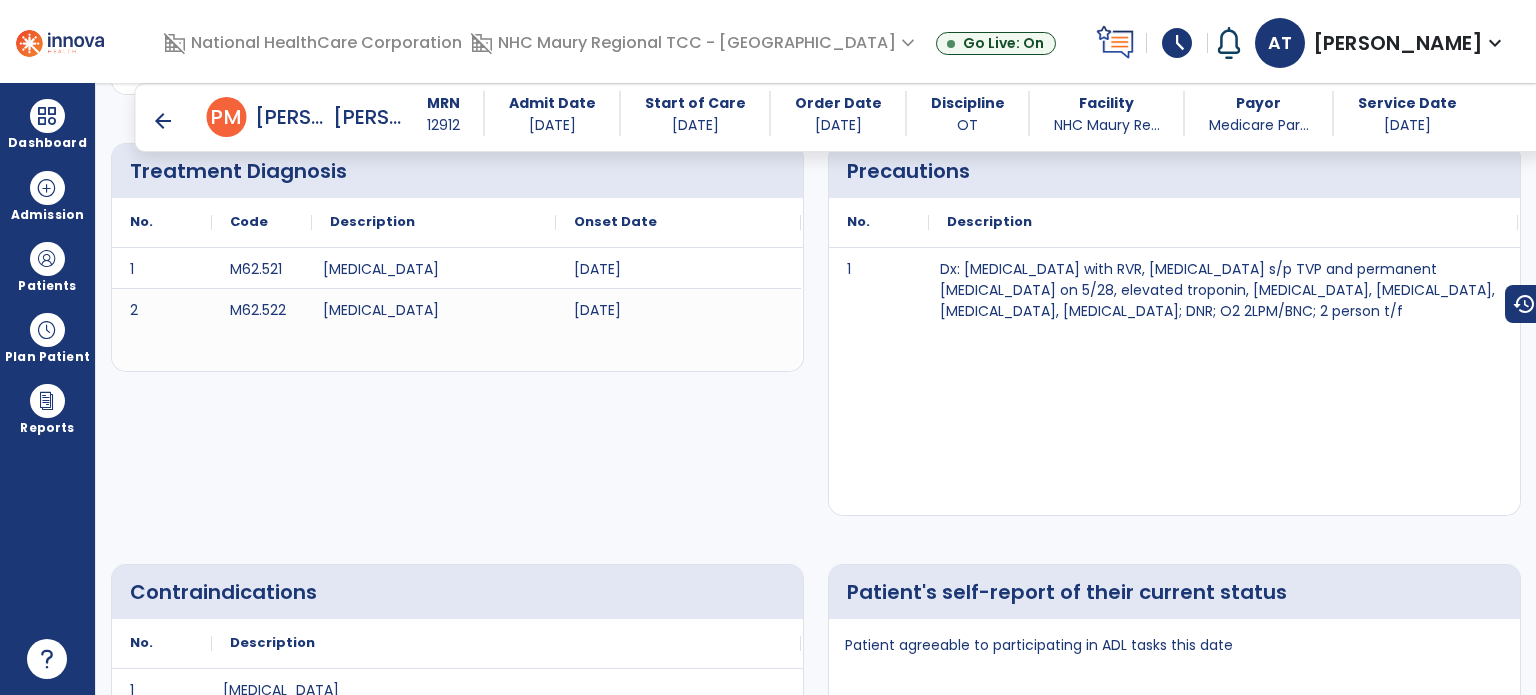 scroll, scrollTop: 384, scrollLeft: 0, axis: vertical 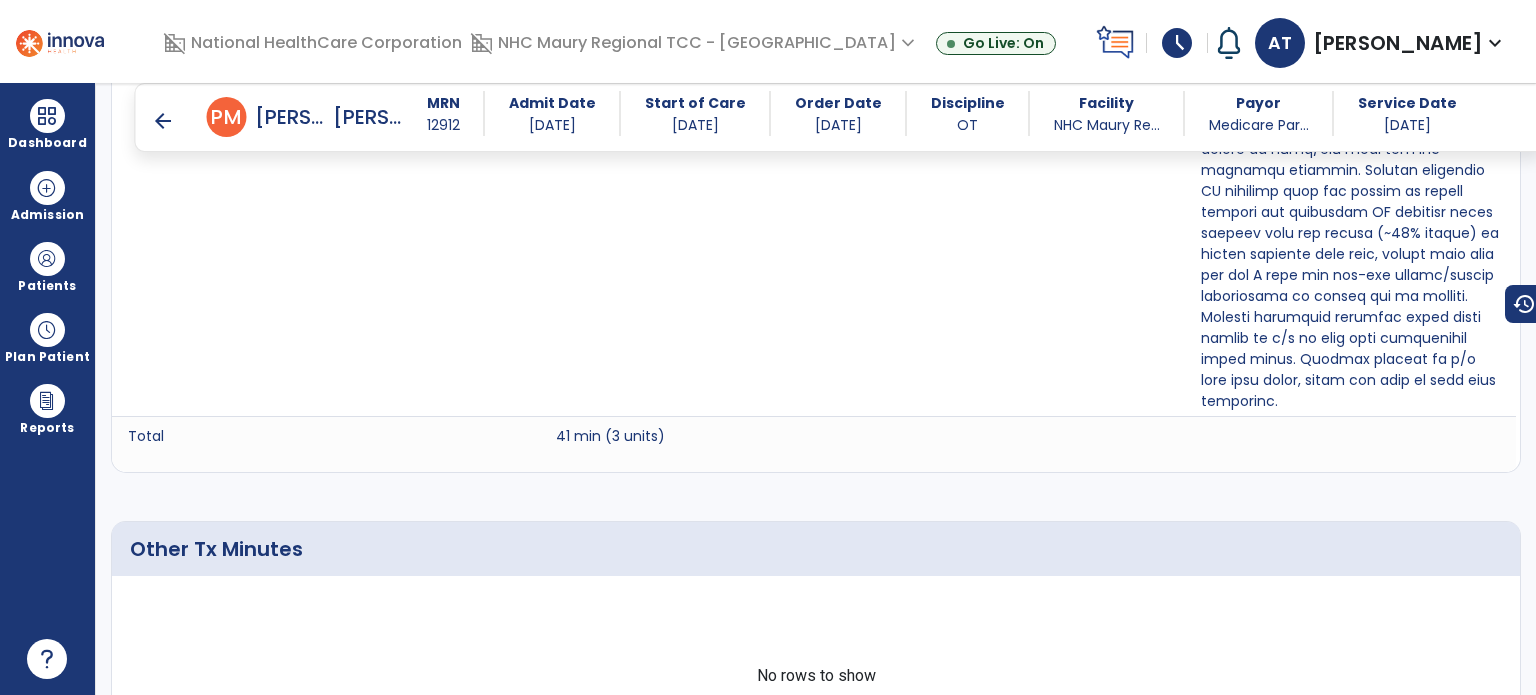 click on "arrow_back" at bounding box center (163, 121) 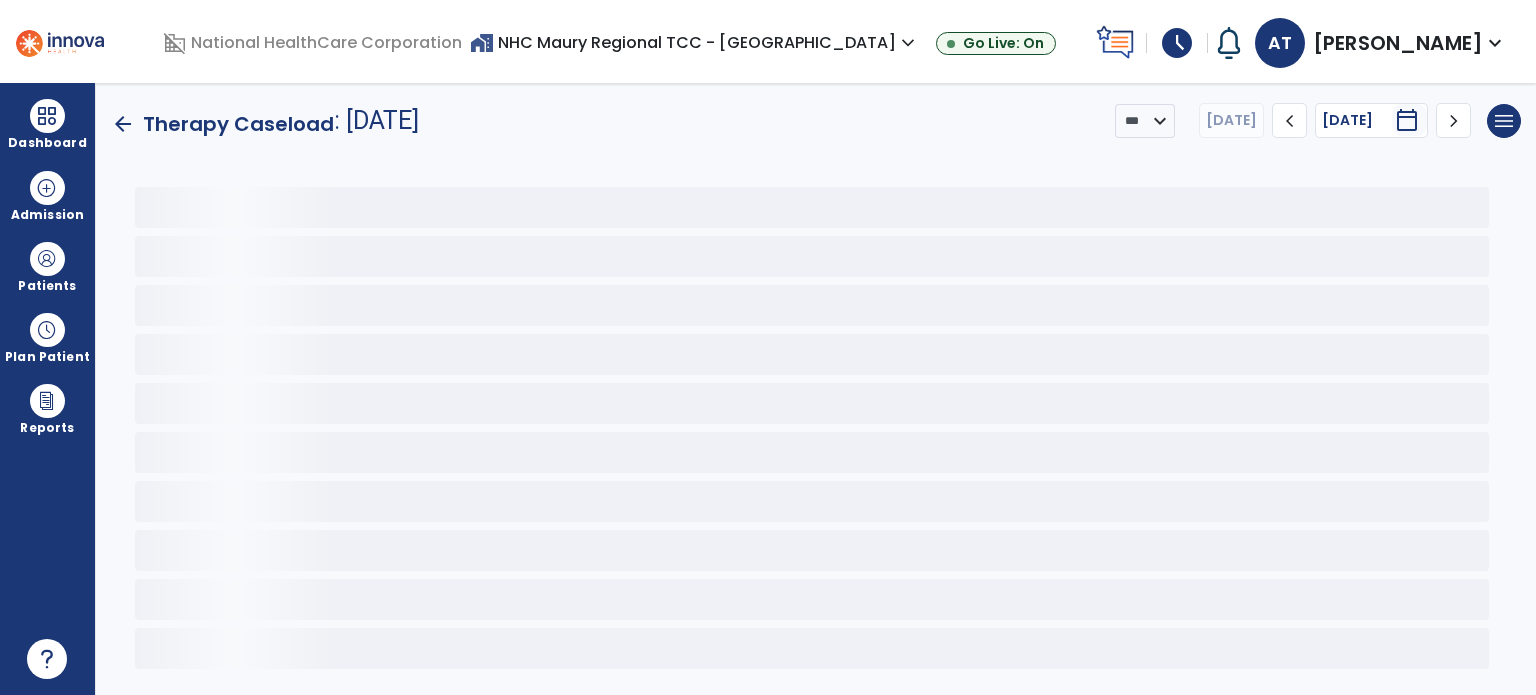 scroll, scrollTop: 0, scrollLeft: 0, axis: both 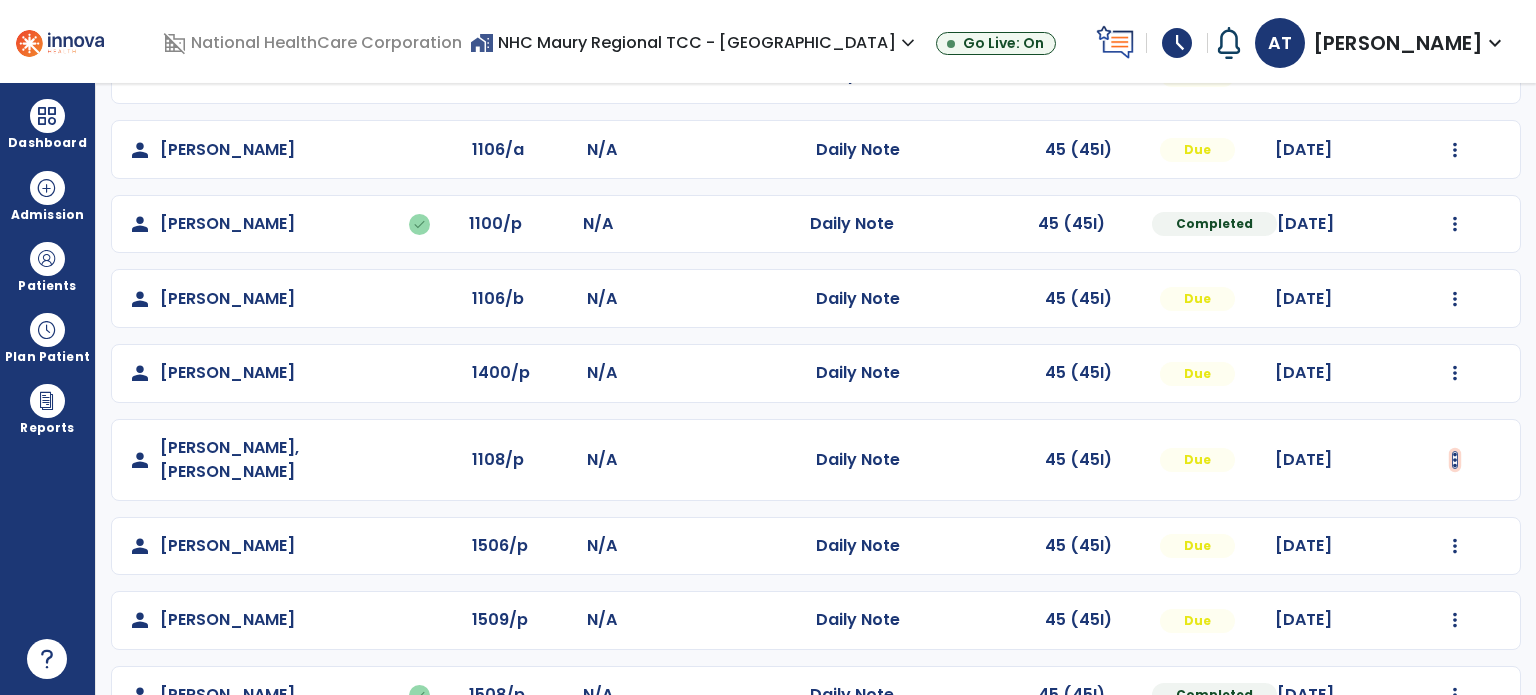 click at bounding box center (1455, 75) 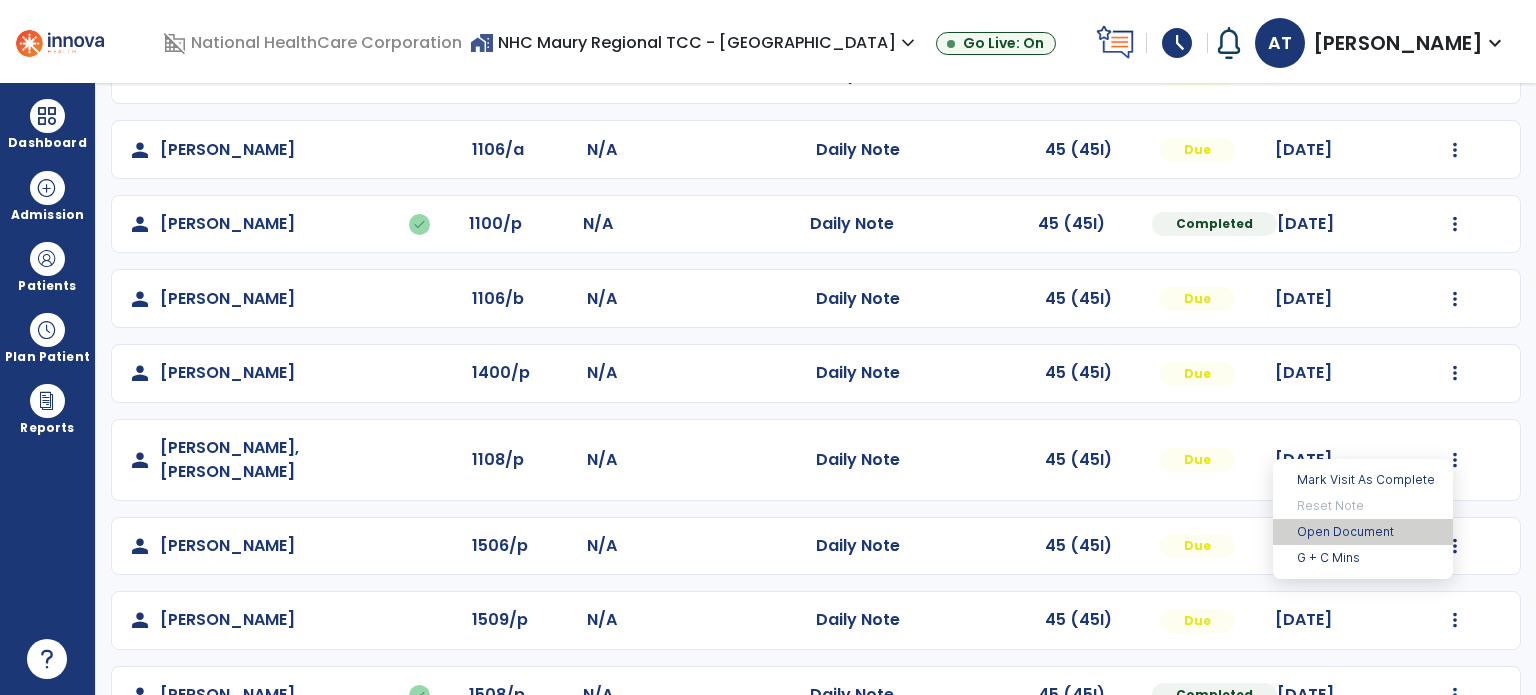 click on "Open Document" at bounding box center (1363, 532) 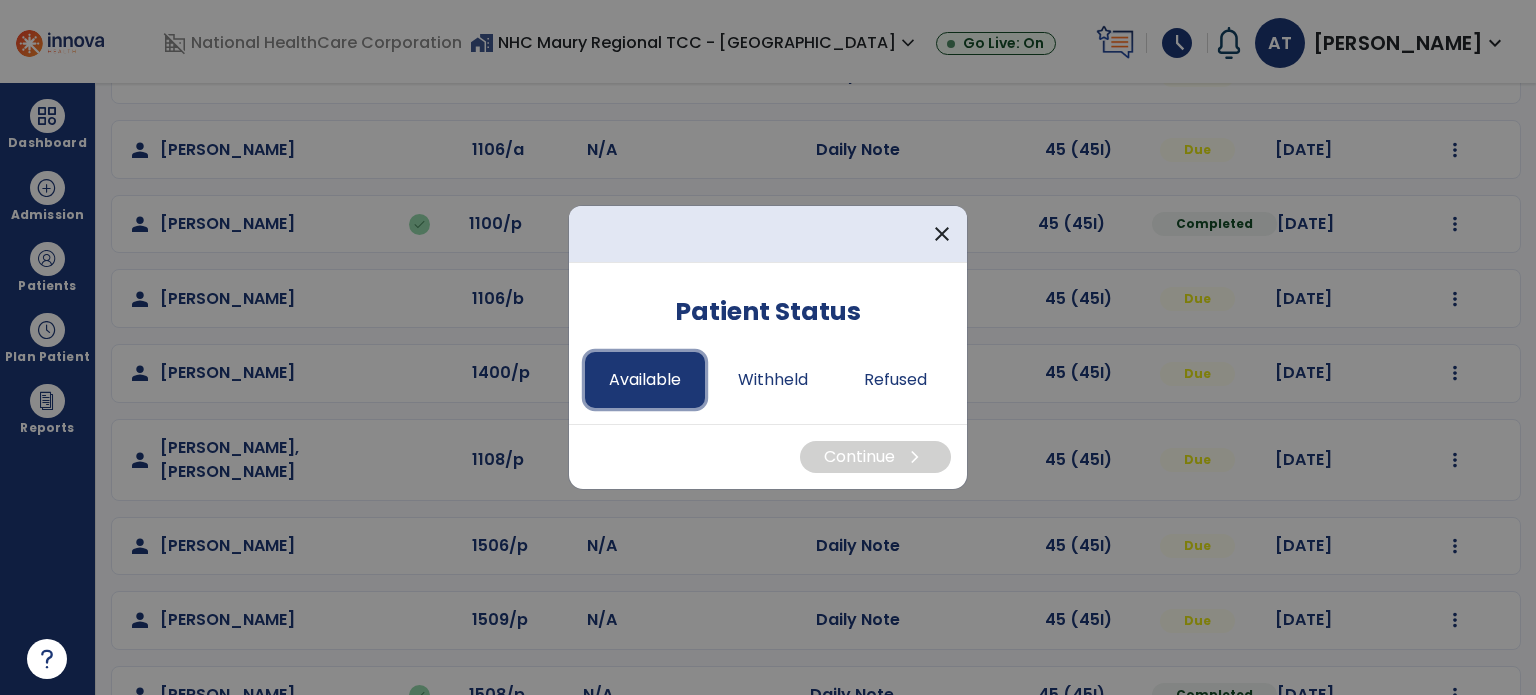 click on "Available" at bounding box center (645, 380) 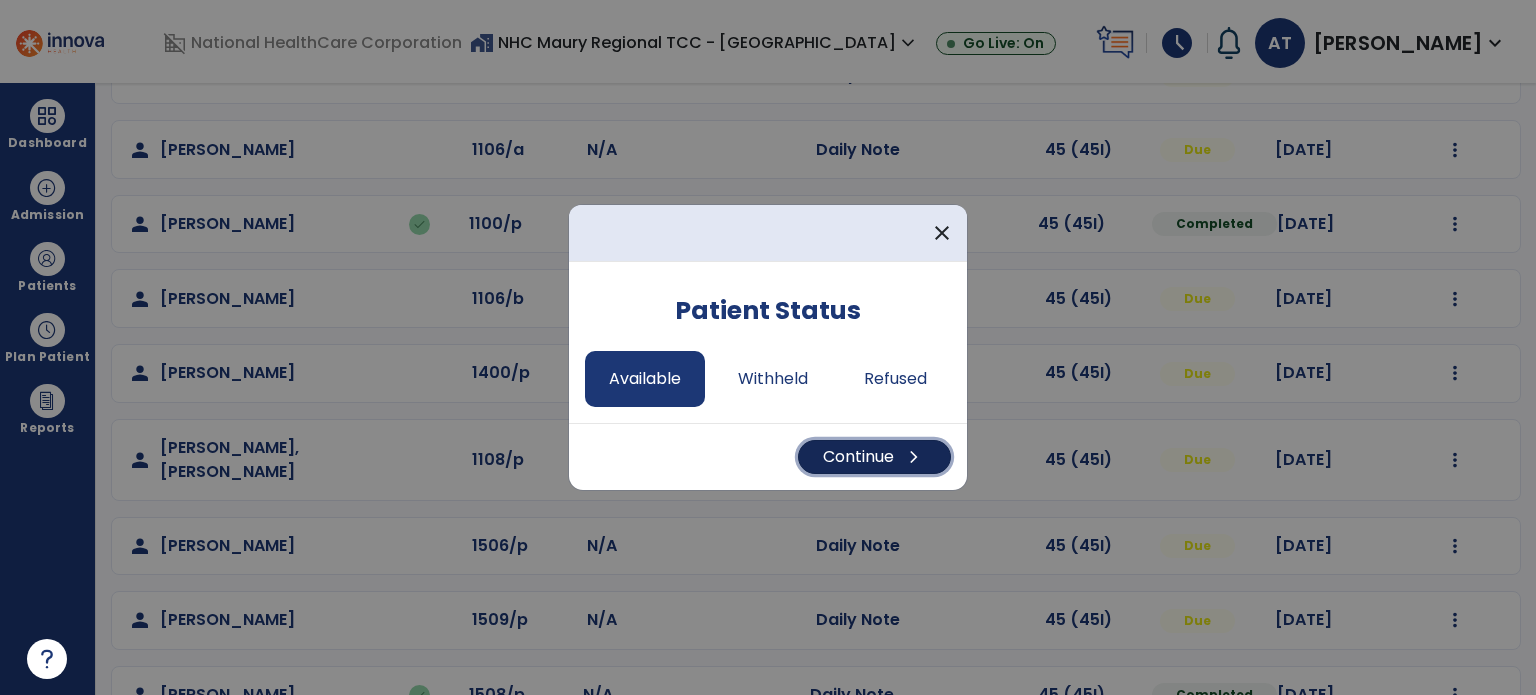 click on "Continue   chevron_right" at bounding box center [874, 457] 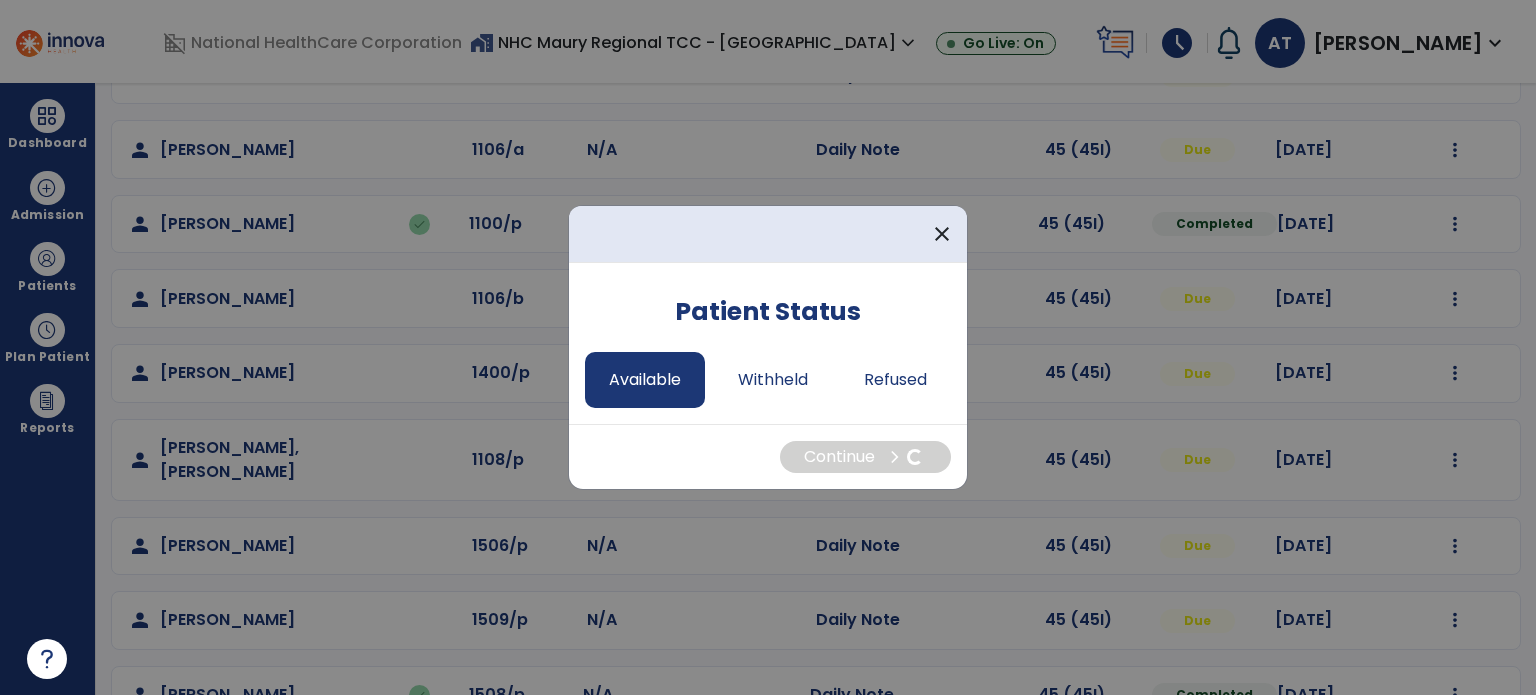 select on "*" 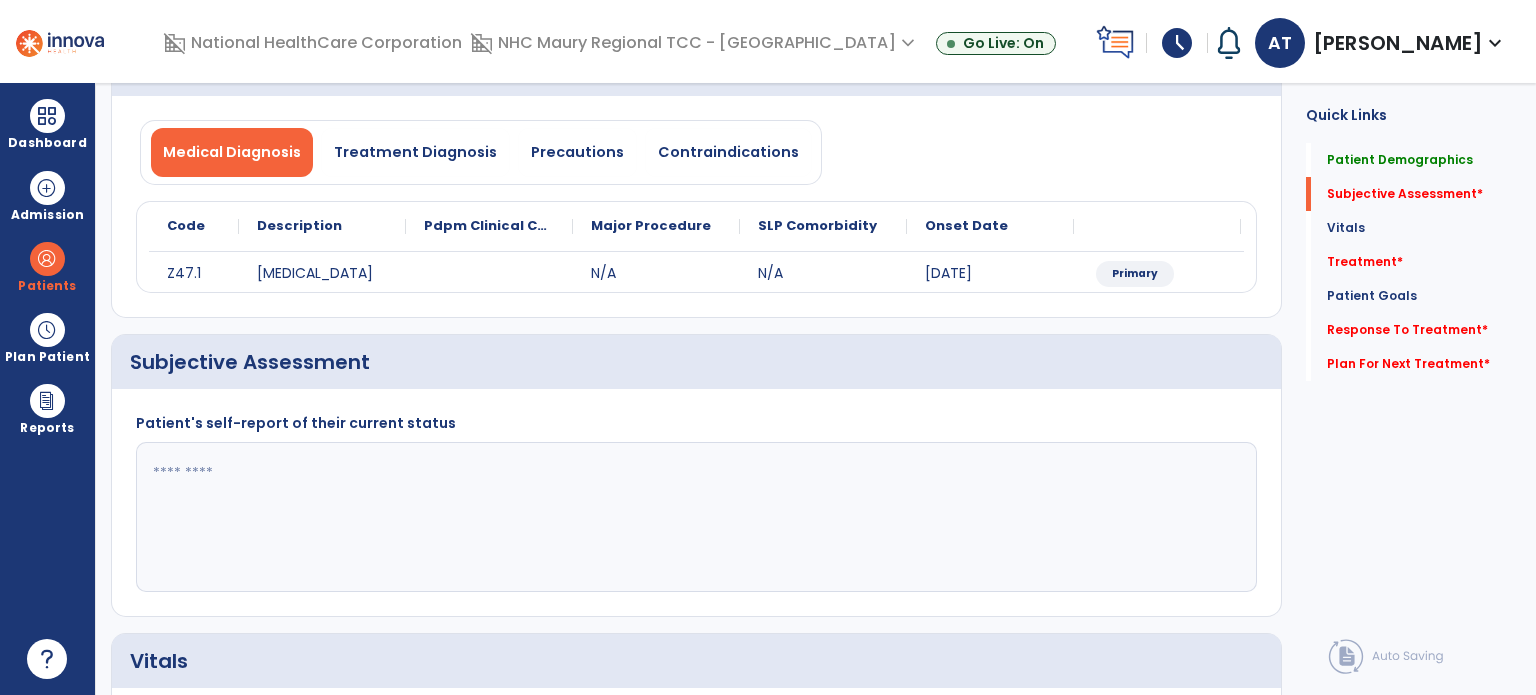 click 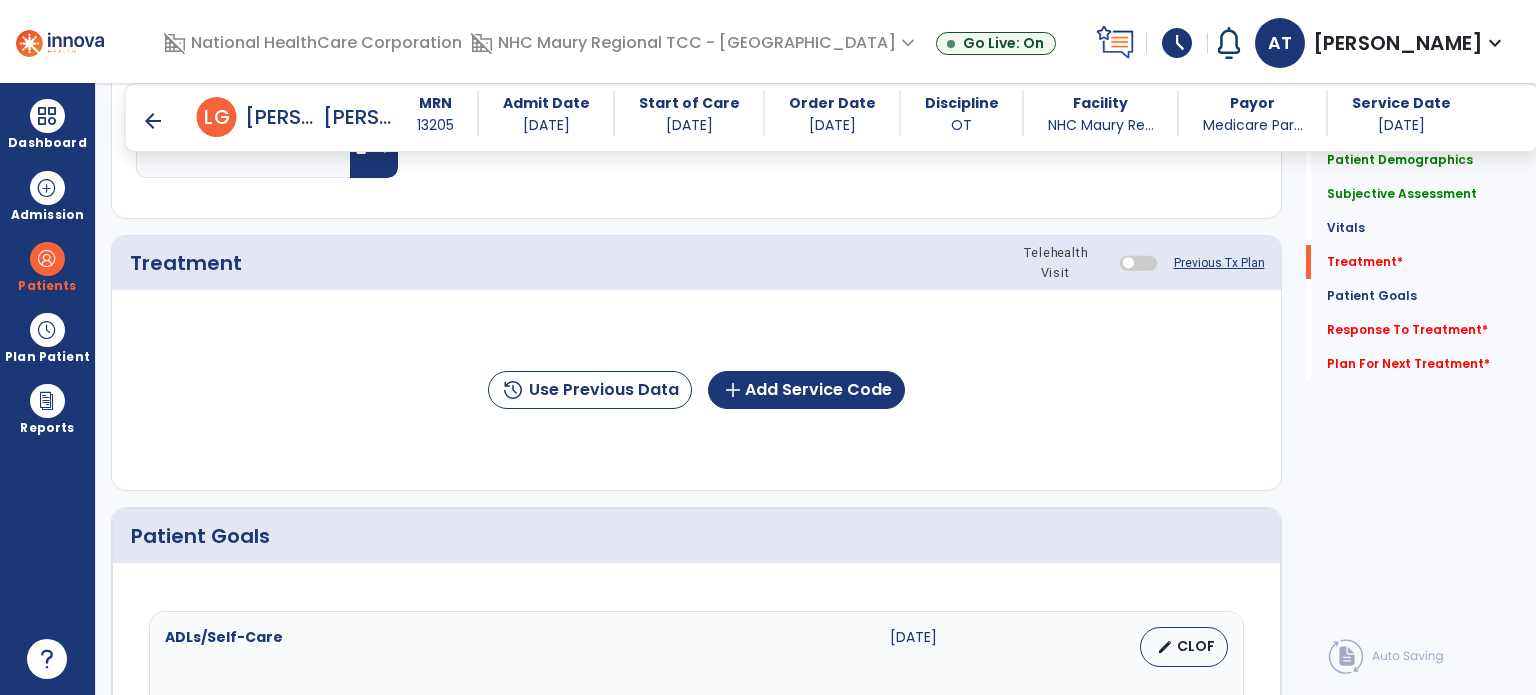 scroll, scrollTop: 1032, scrollLeft: 0, axis: vertical 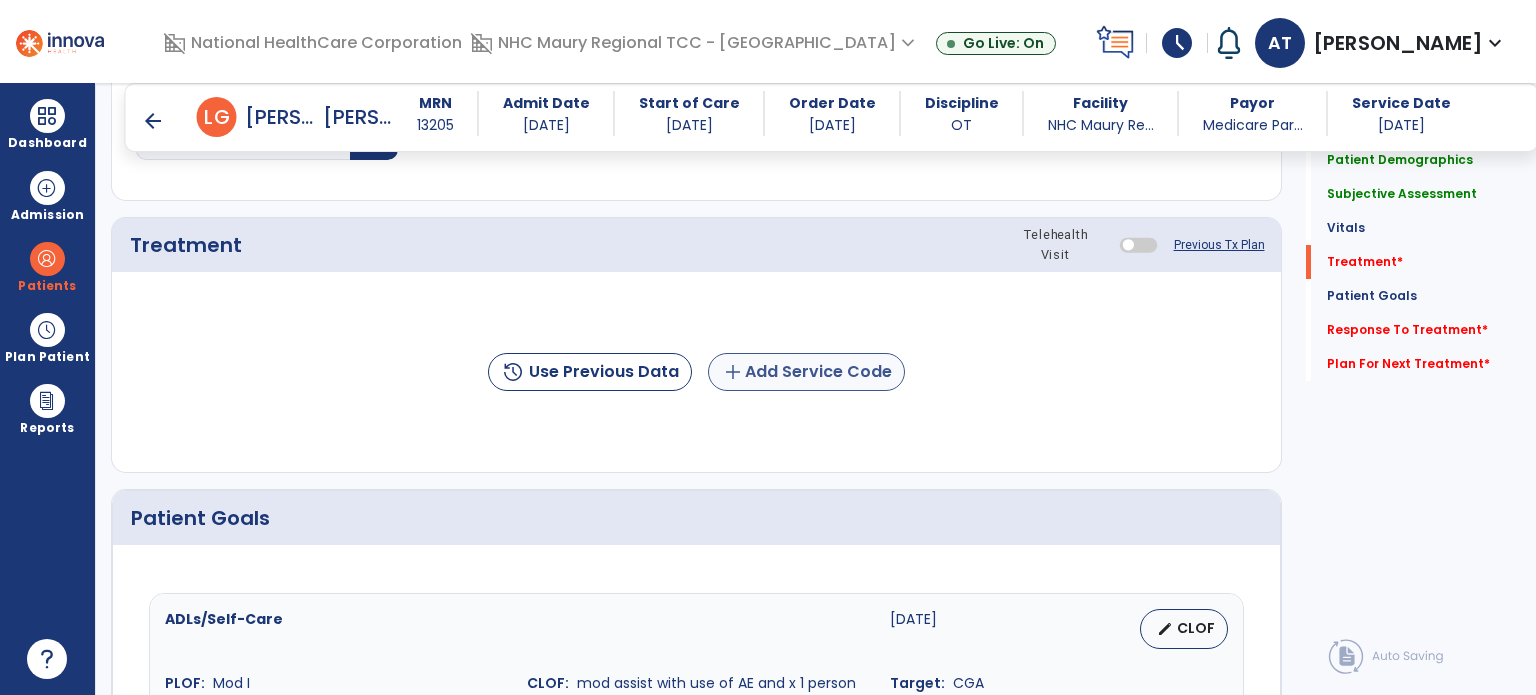 type on "**********" 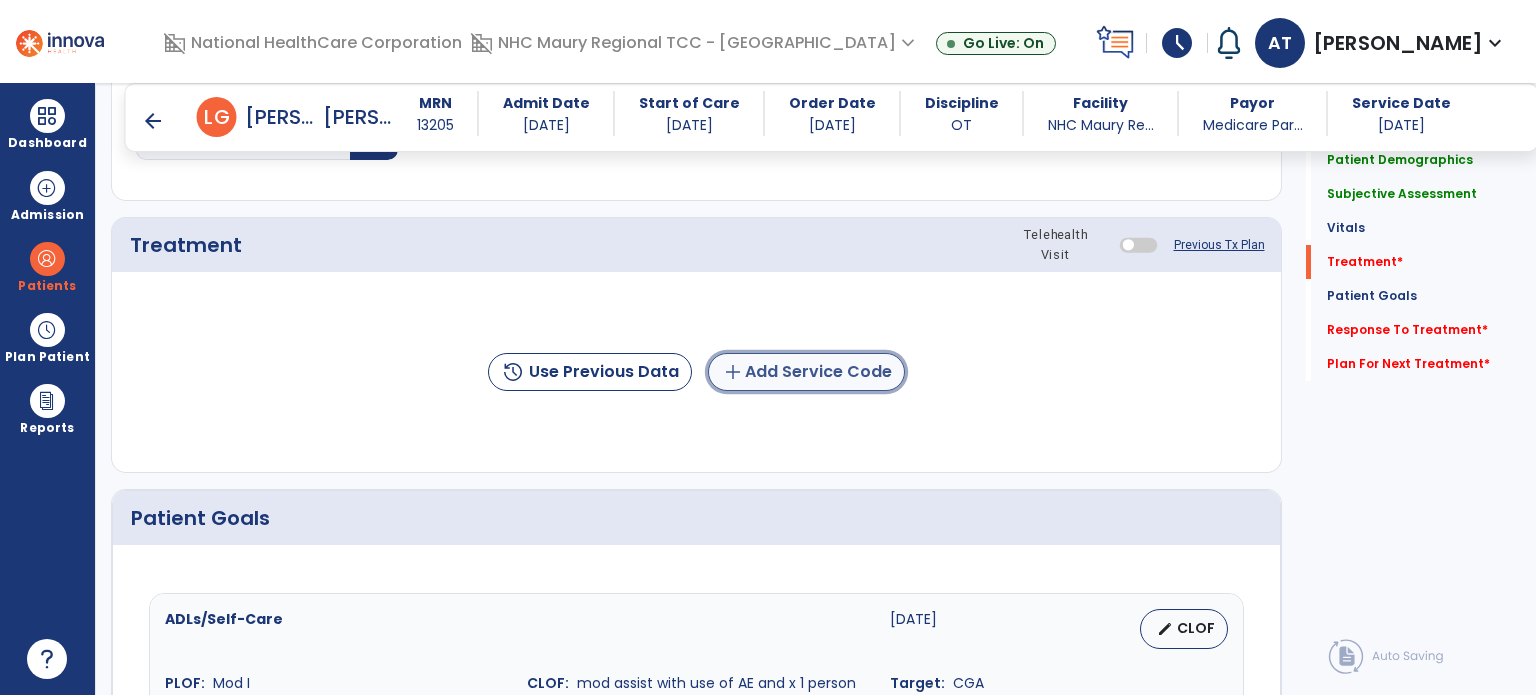 click on "add  Add Service Code" 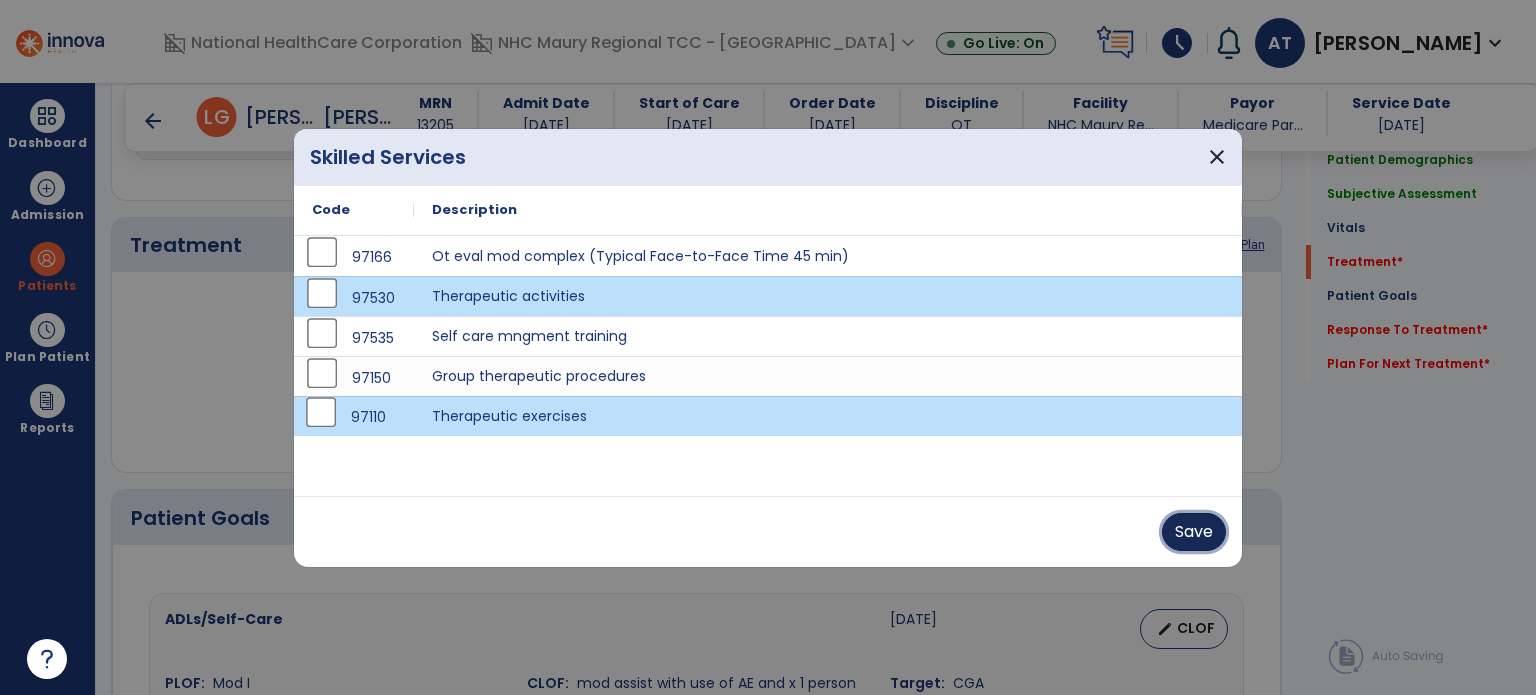 click on "Save" at bounding box center [1194, 532] 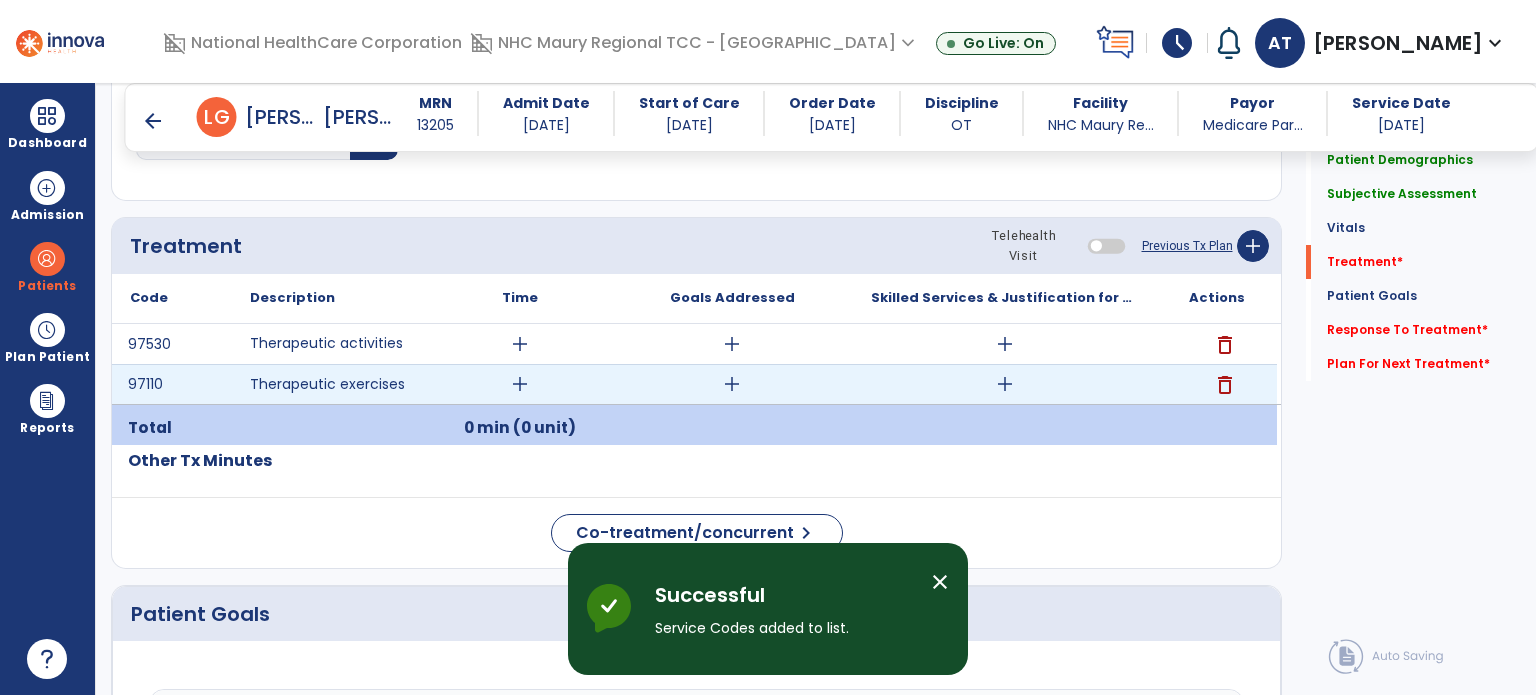 click on "add" at bounding box center [520, 384] 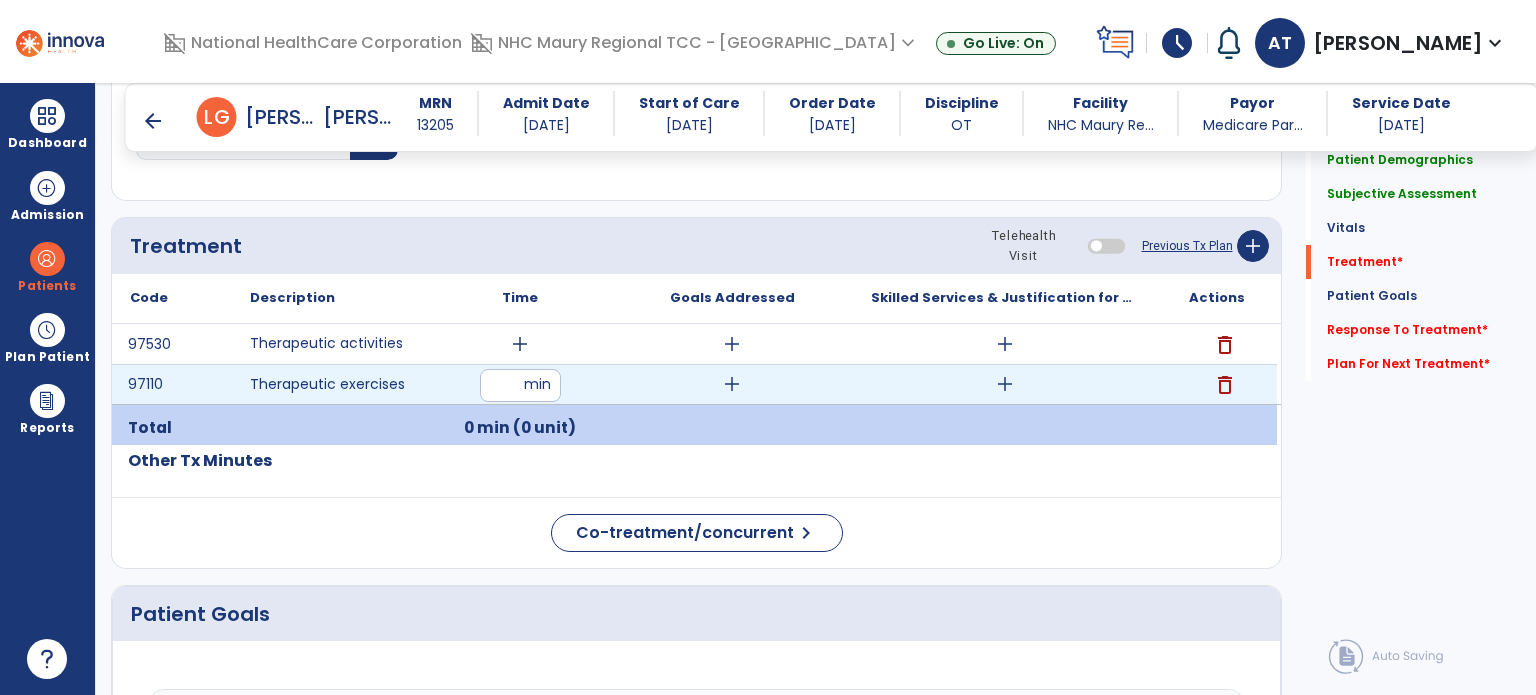 type on "**" 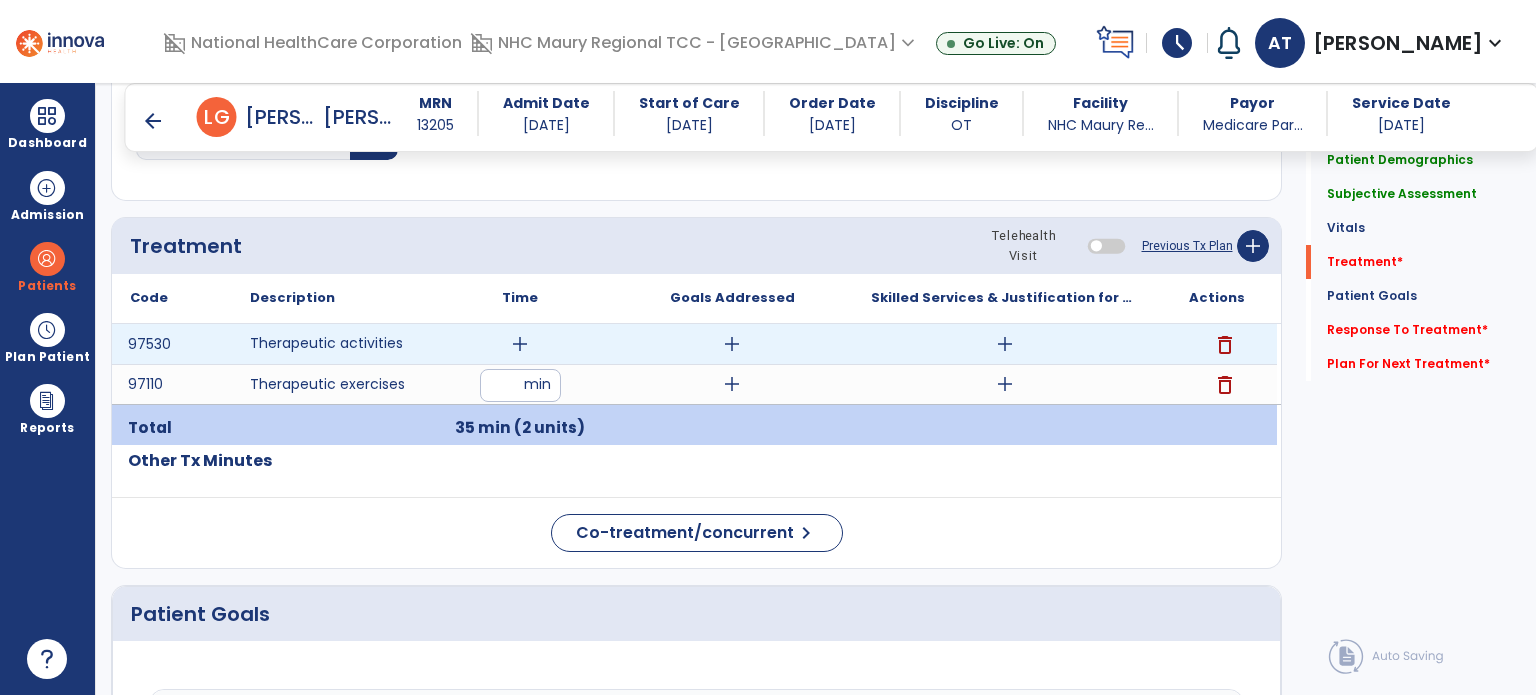 click on "add" at bounding box center (520, 344) 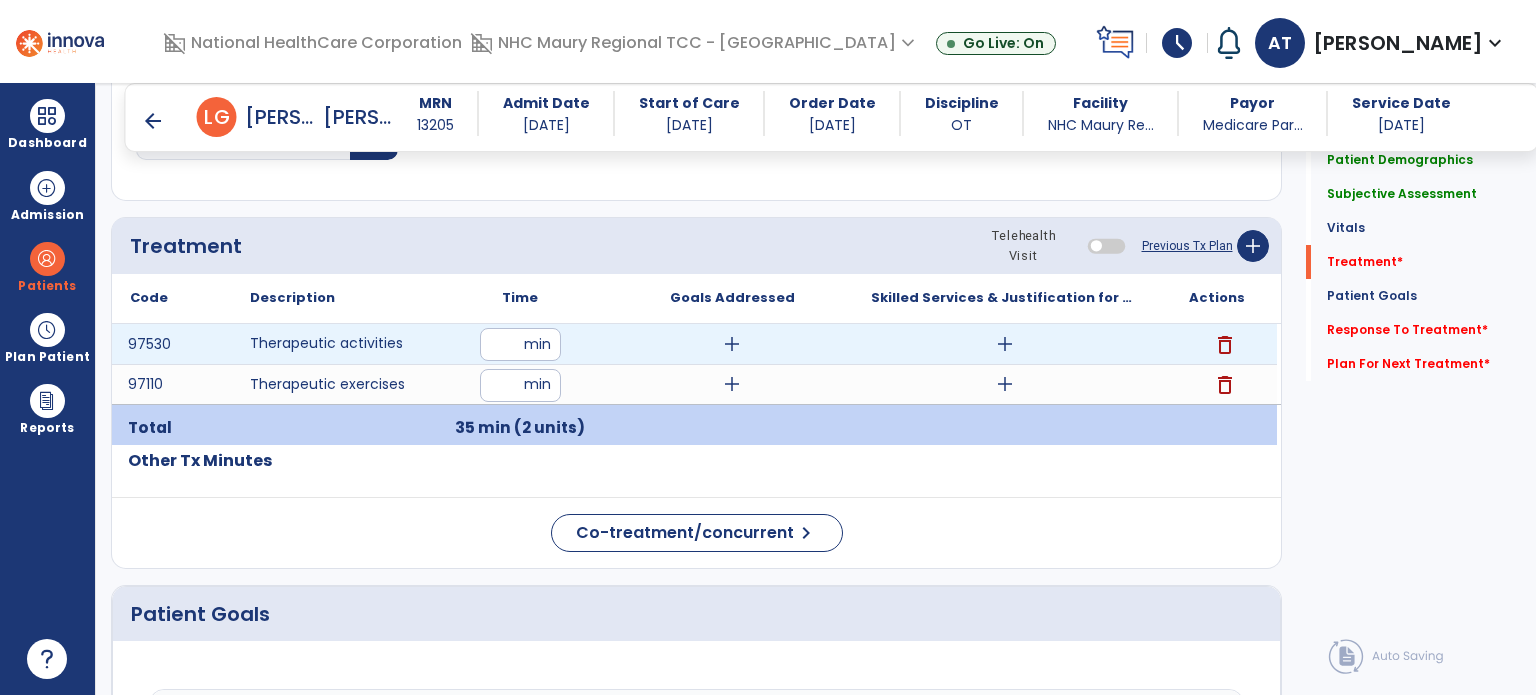 type on "**" 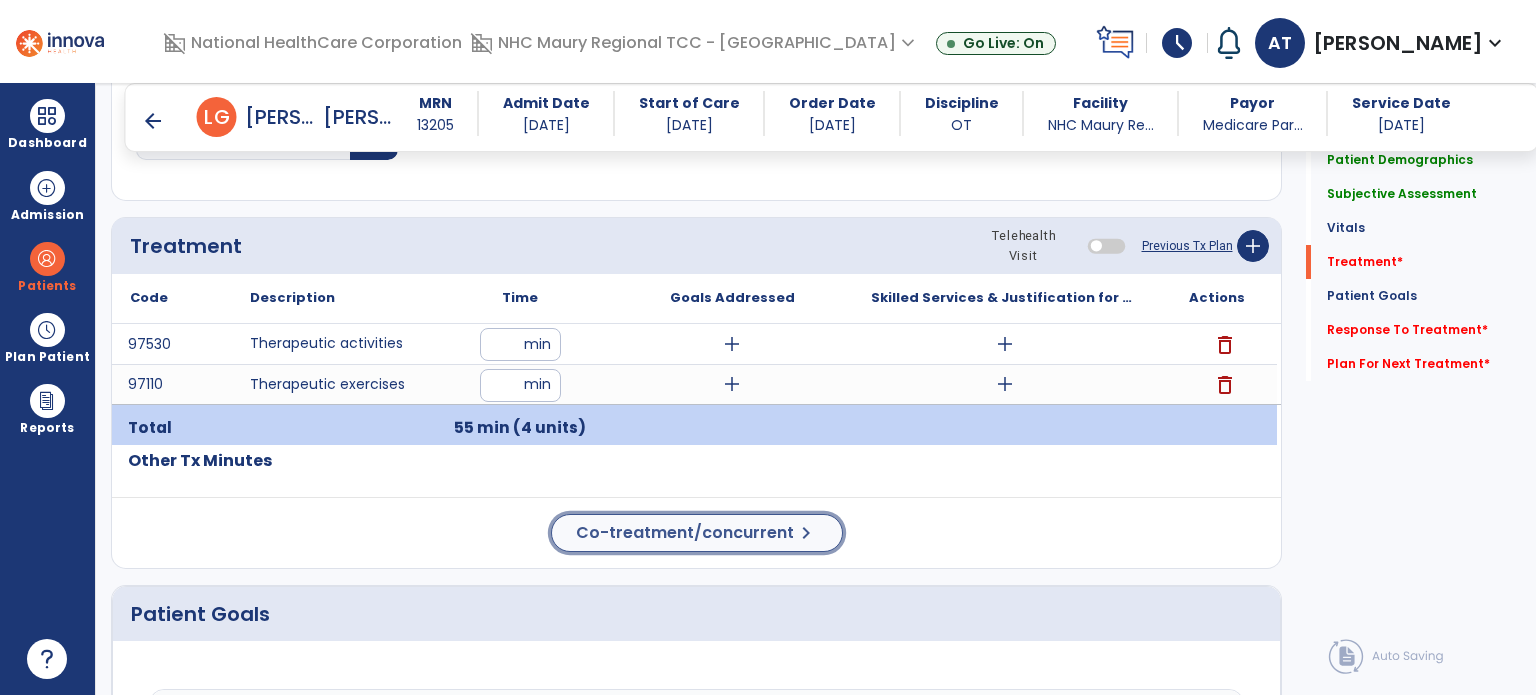 click on "Co-treatment/concurrent" 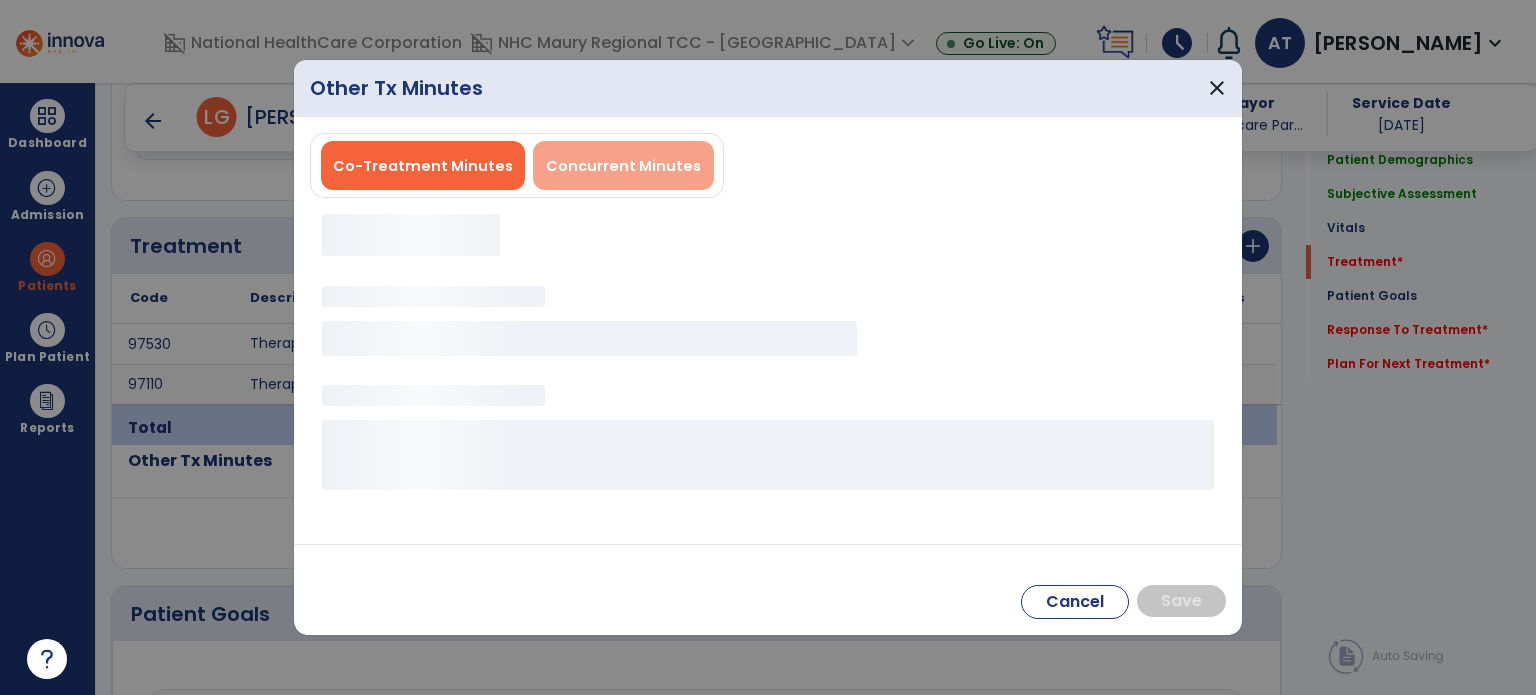 click on "Concurrent Minutes" at bounding box center [623, 165] 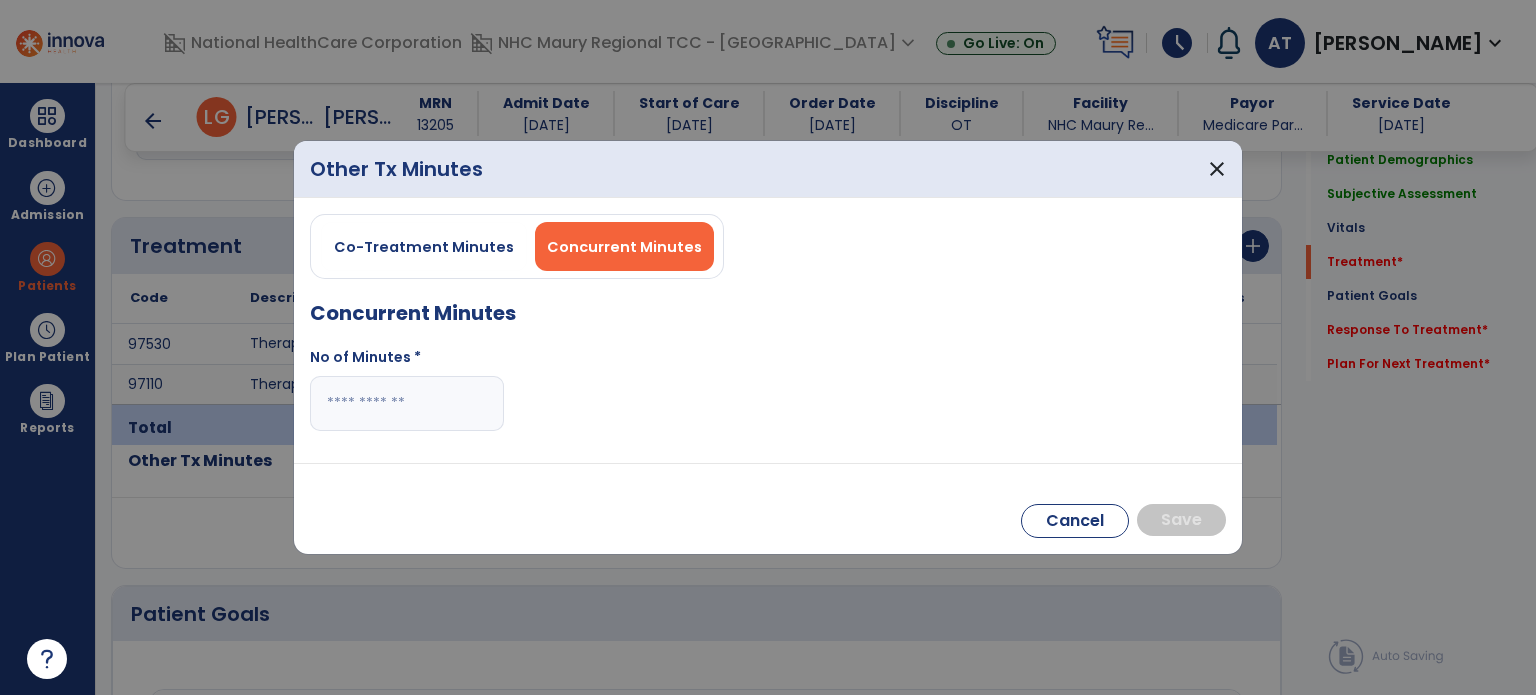 click at bounding box center (407, 403) 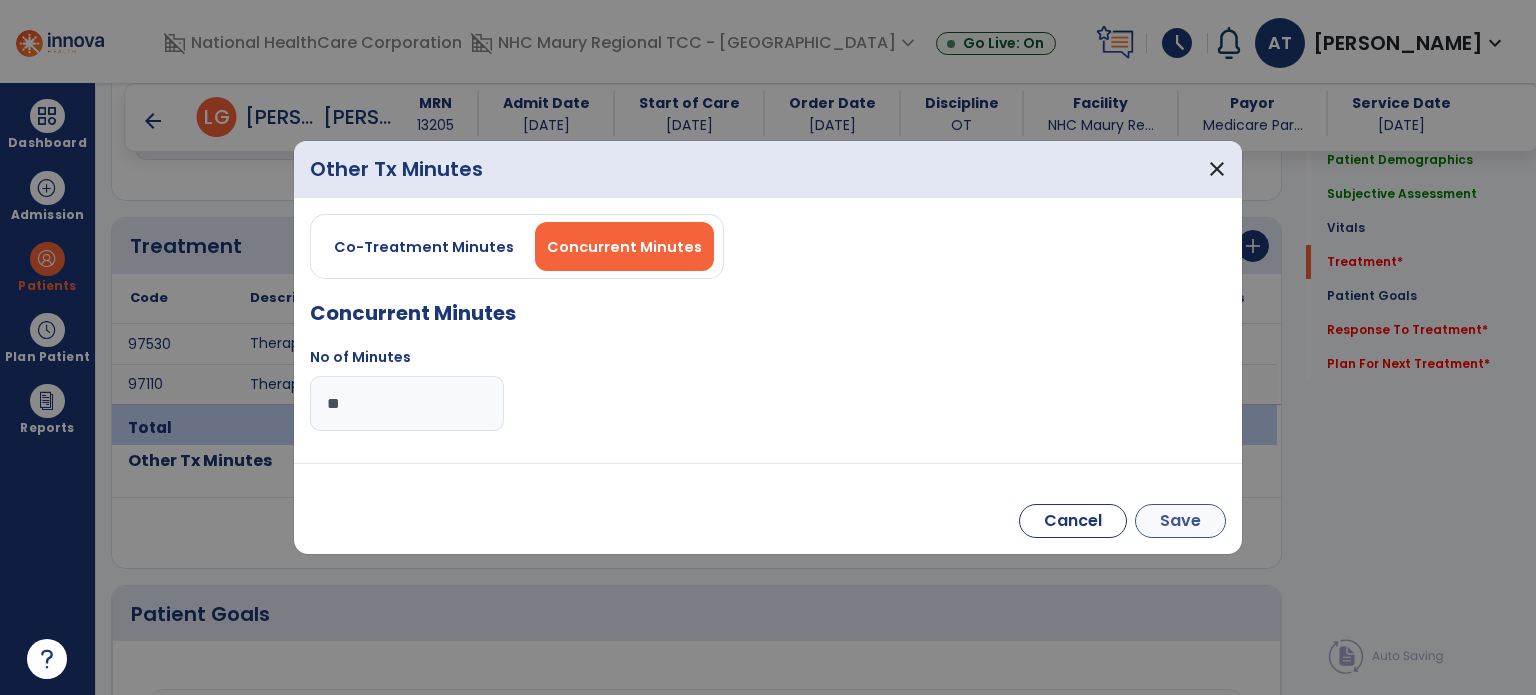 type on "**" 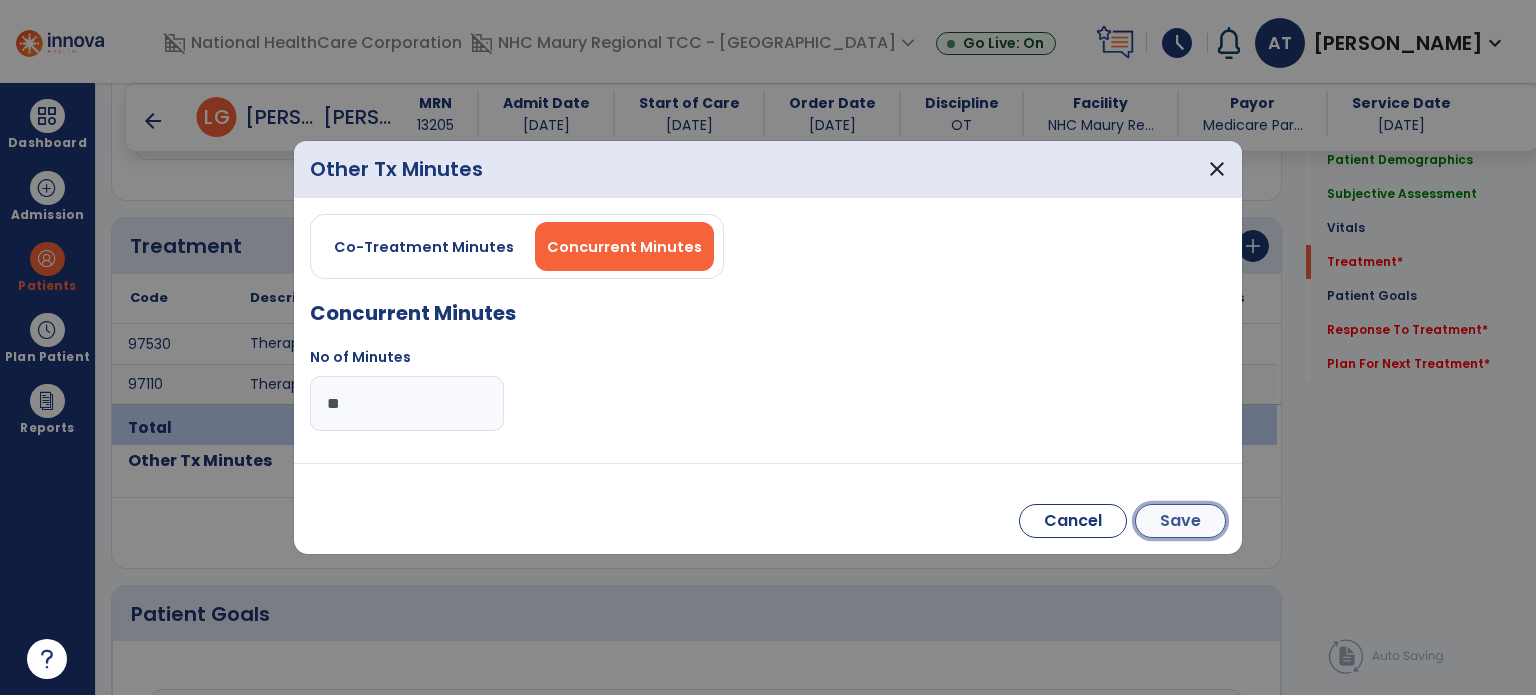 click on "Save" at bounding box center [1180, 521] 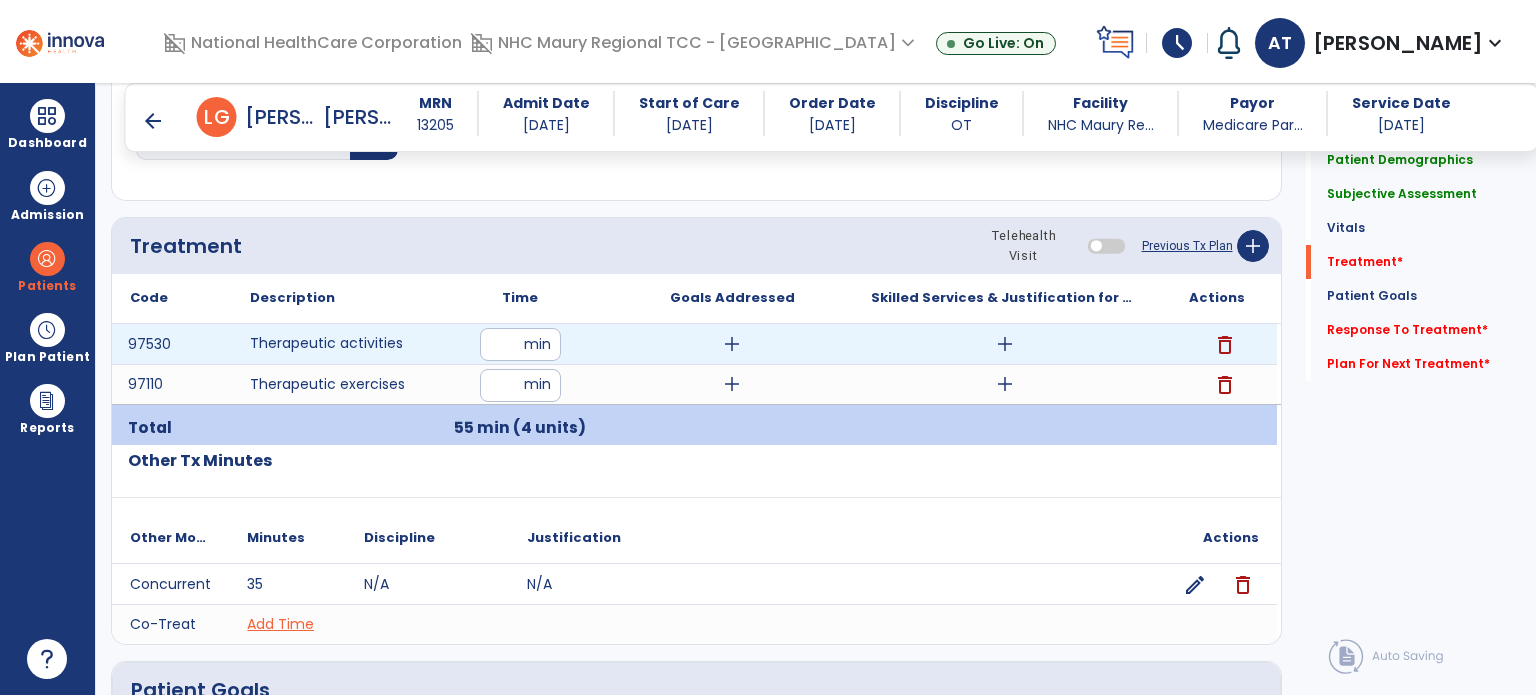 click on "add" at bounding box center [732, 344] 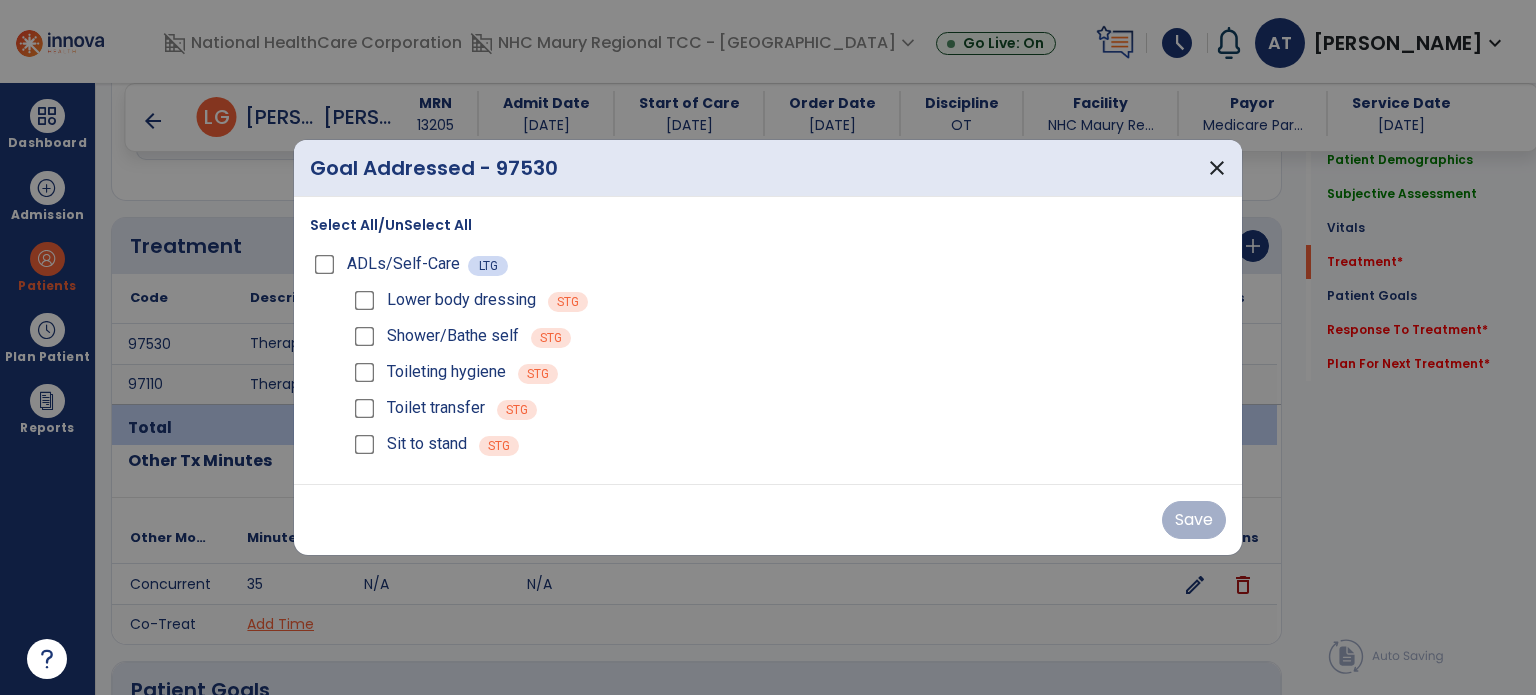 click on "Sit to stand" at bounding box center [408, 444] 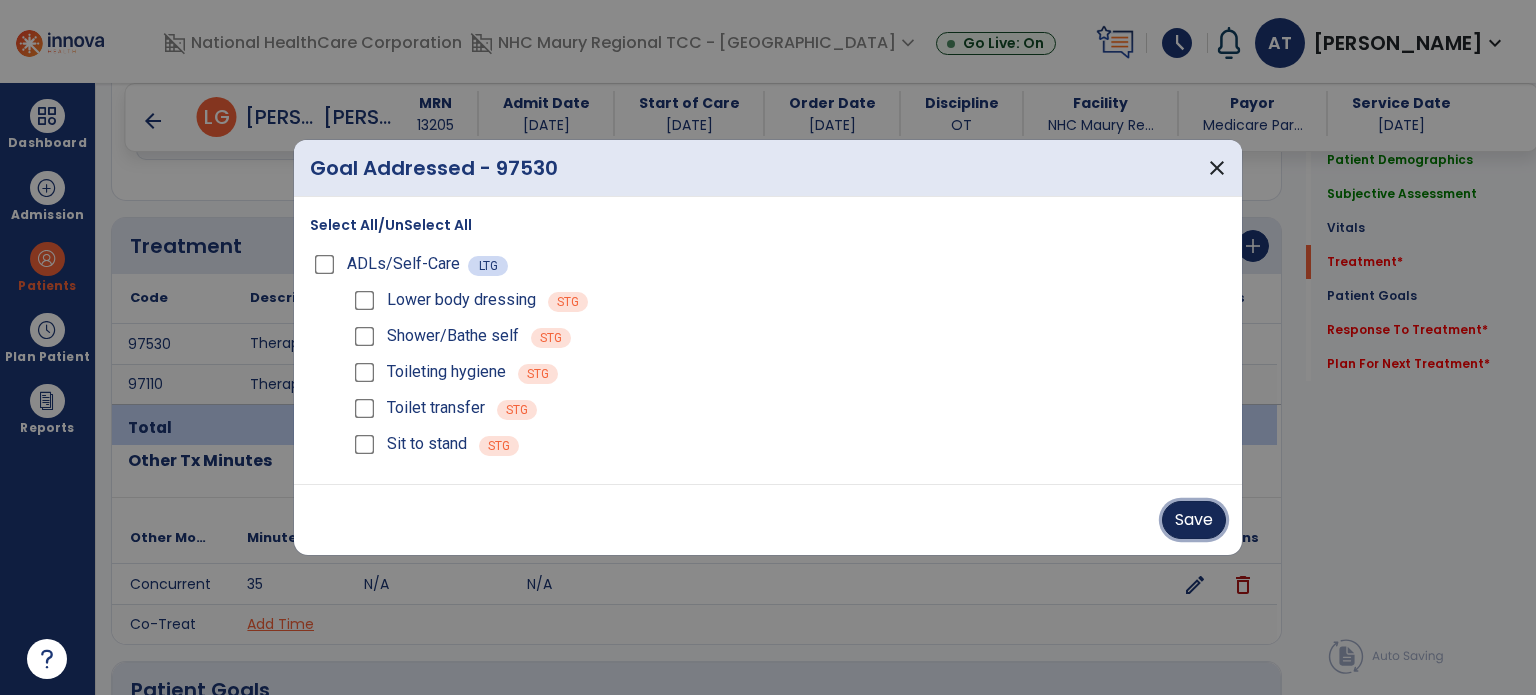 click on "Save" at bounding box center [1194, 520] 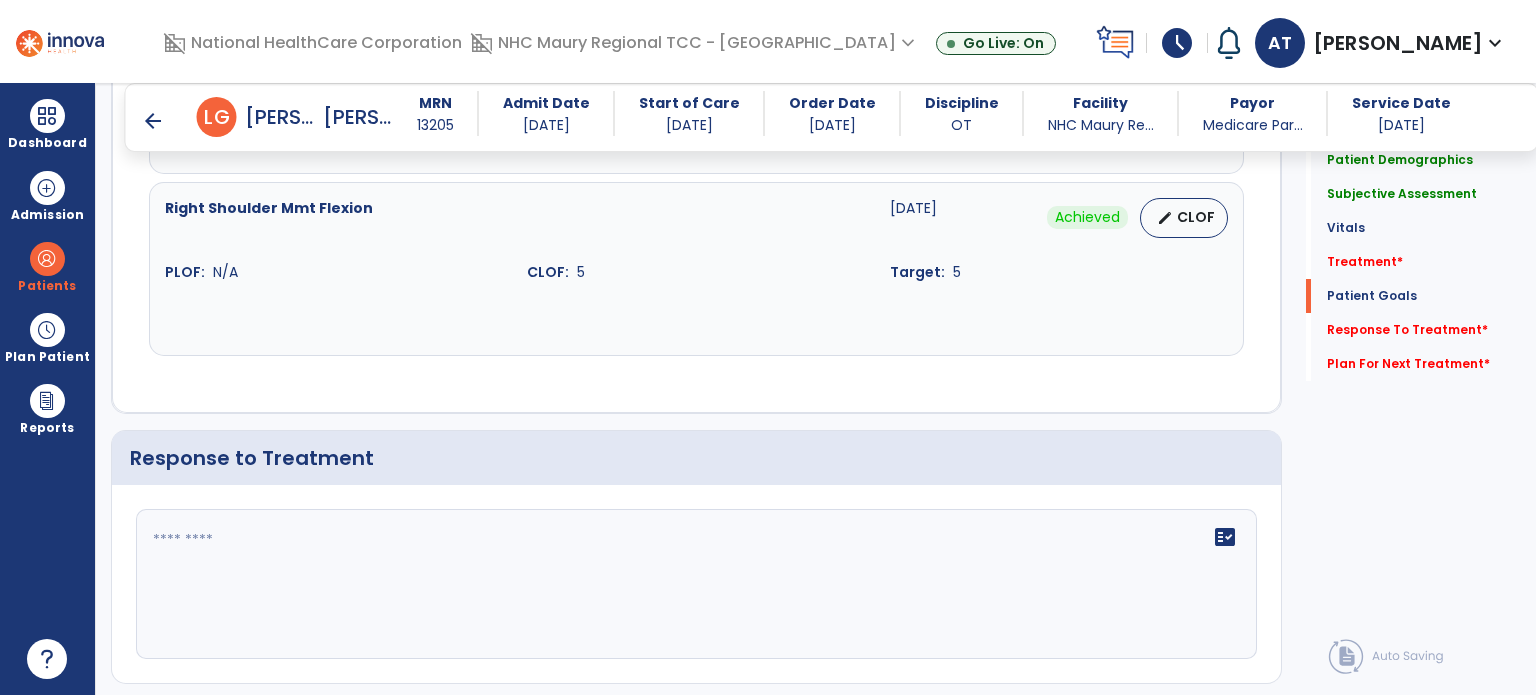 scroll, scrollTop: 2592, scrollLeft: 0, axis: vertical 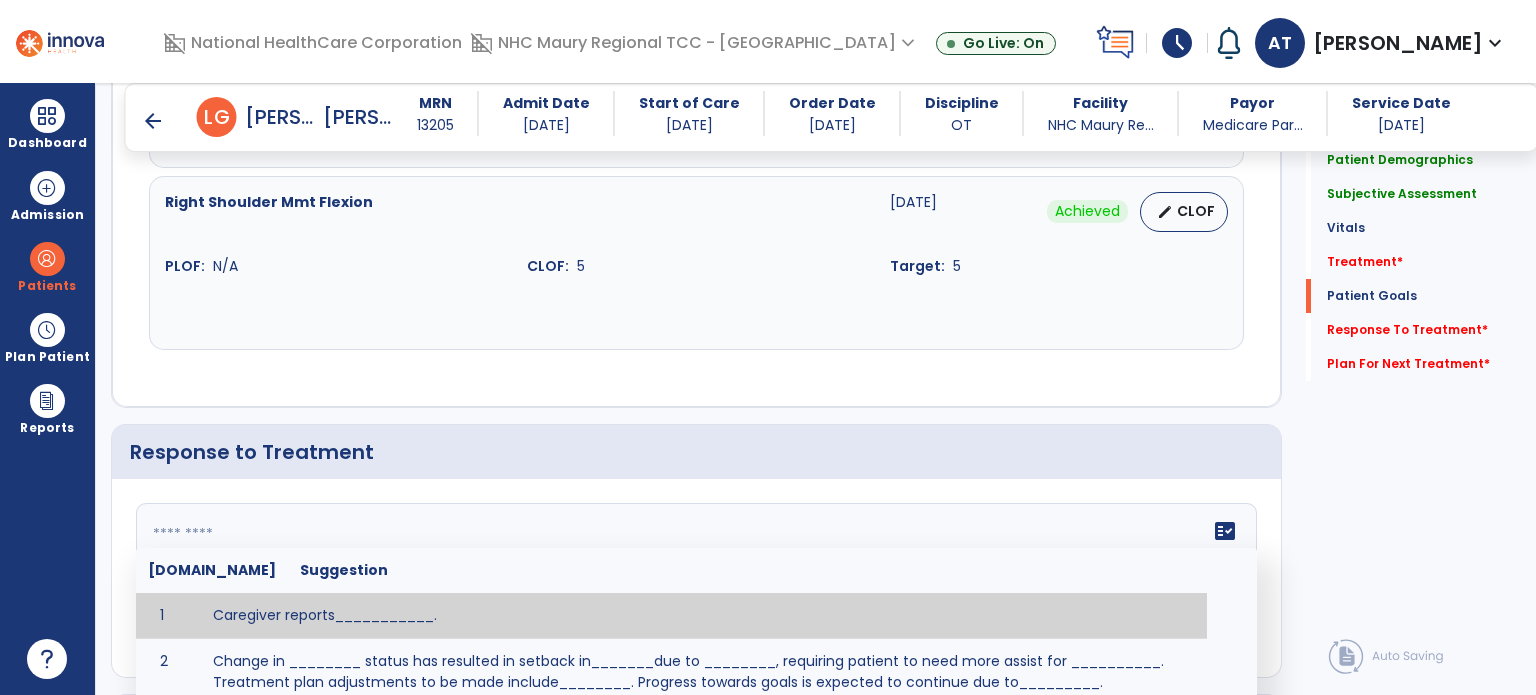 click 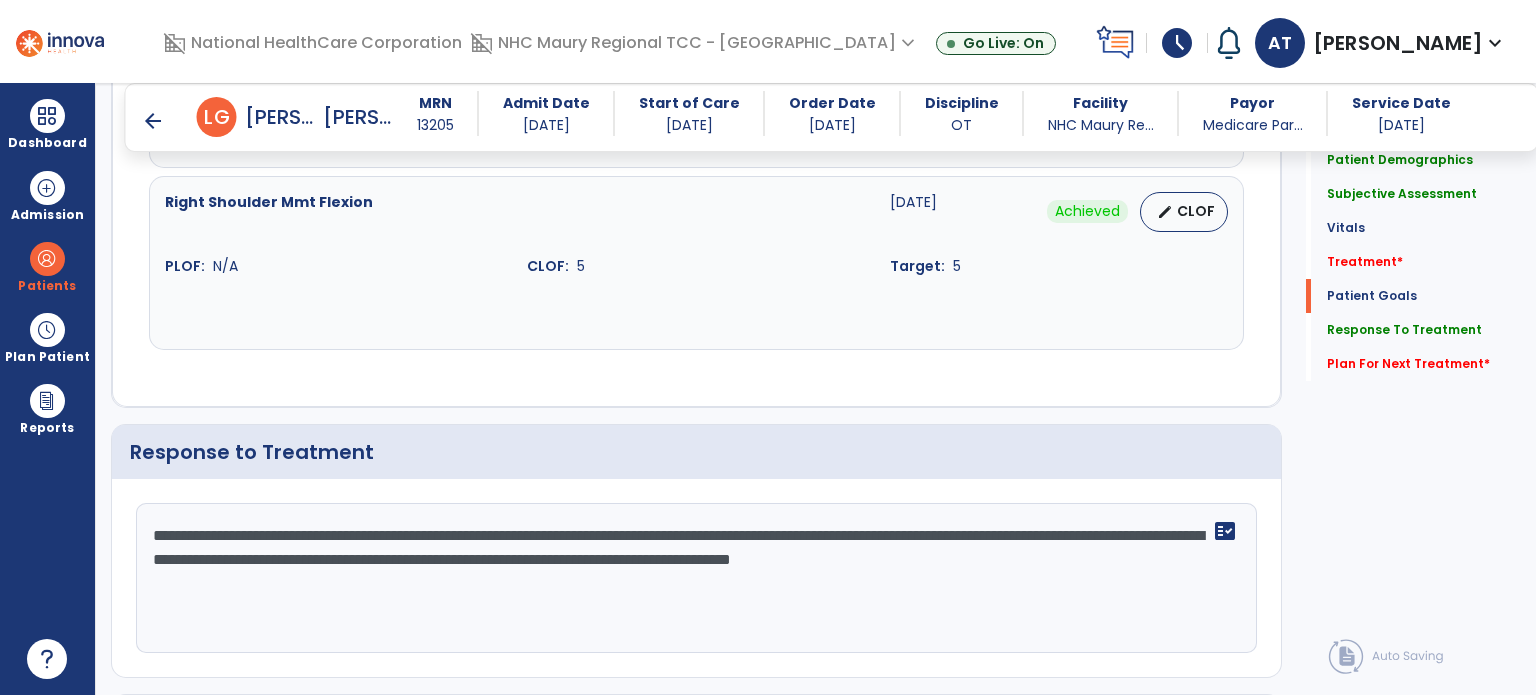 click on "**********" 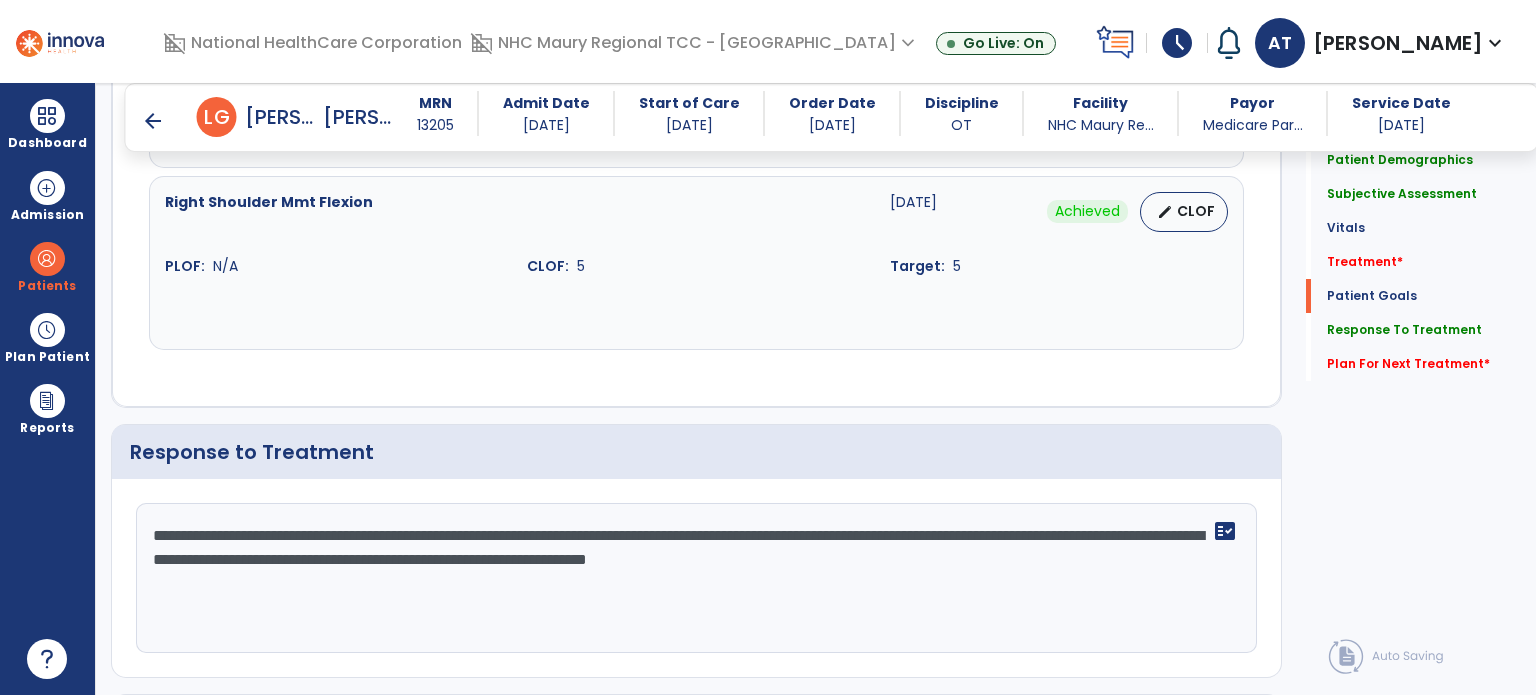 click on "**********" 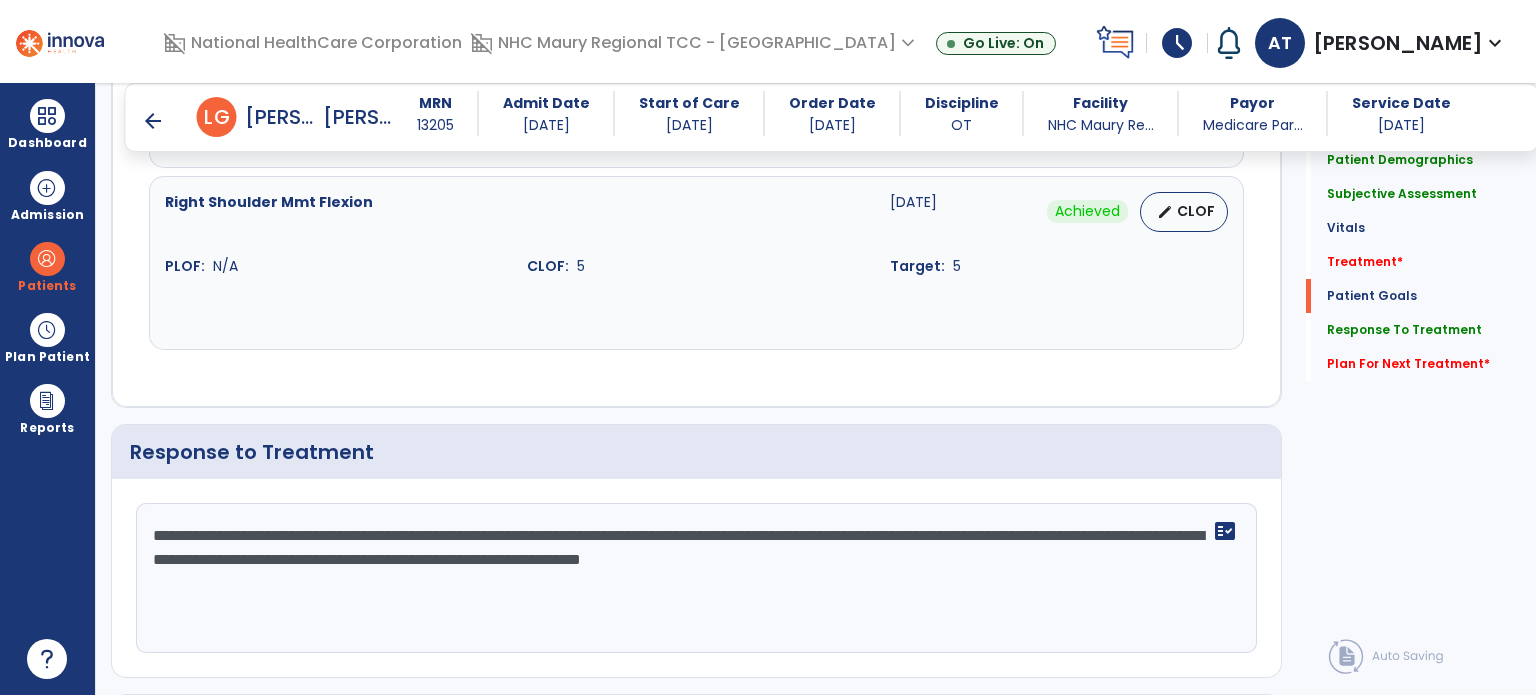 click on "**********" 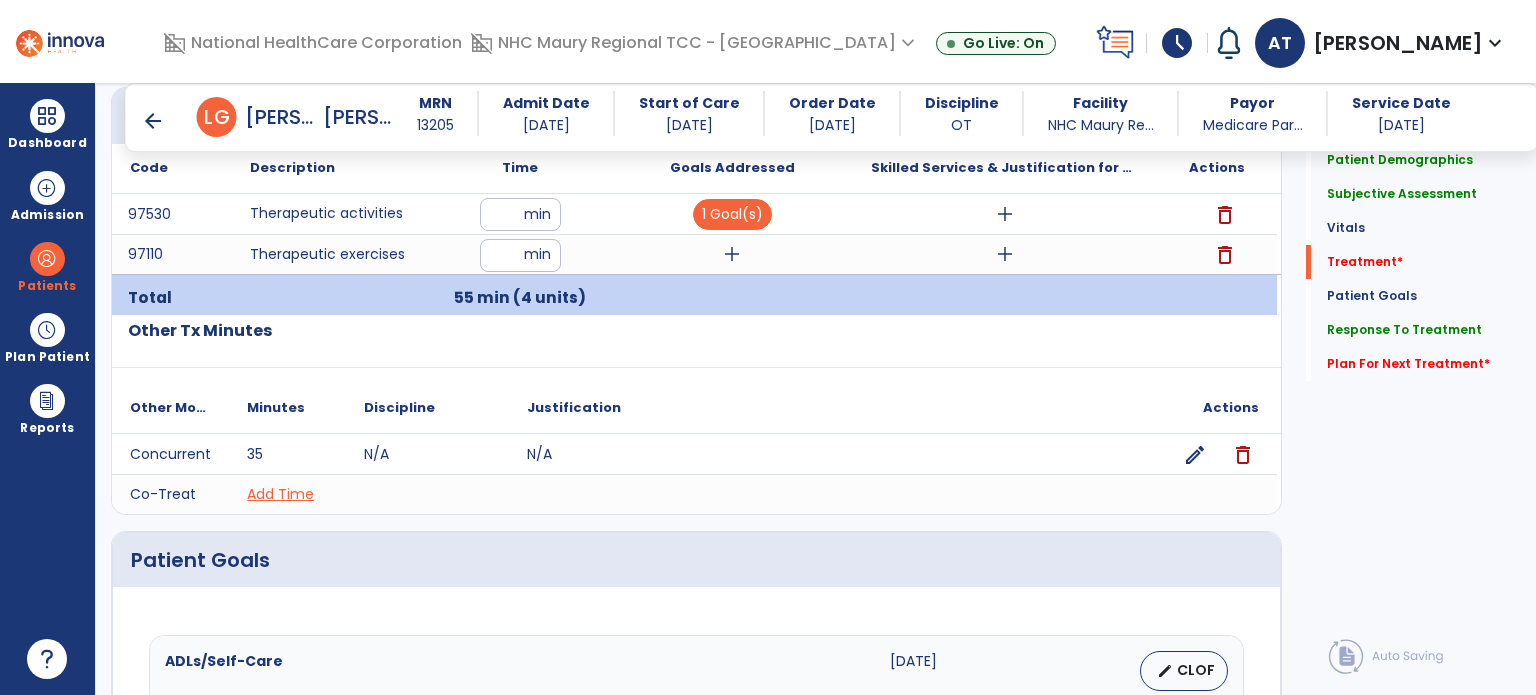 scroll, scrollTop: 1144, scrollLeft: 0, axis: vertical 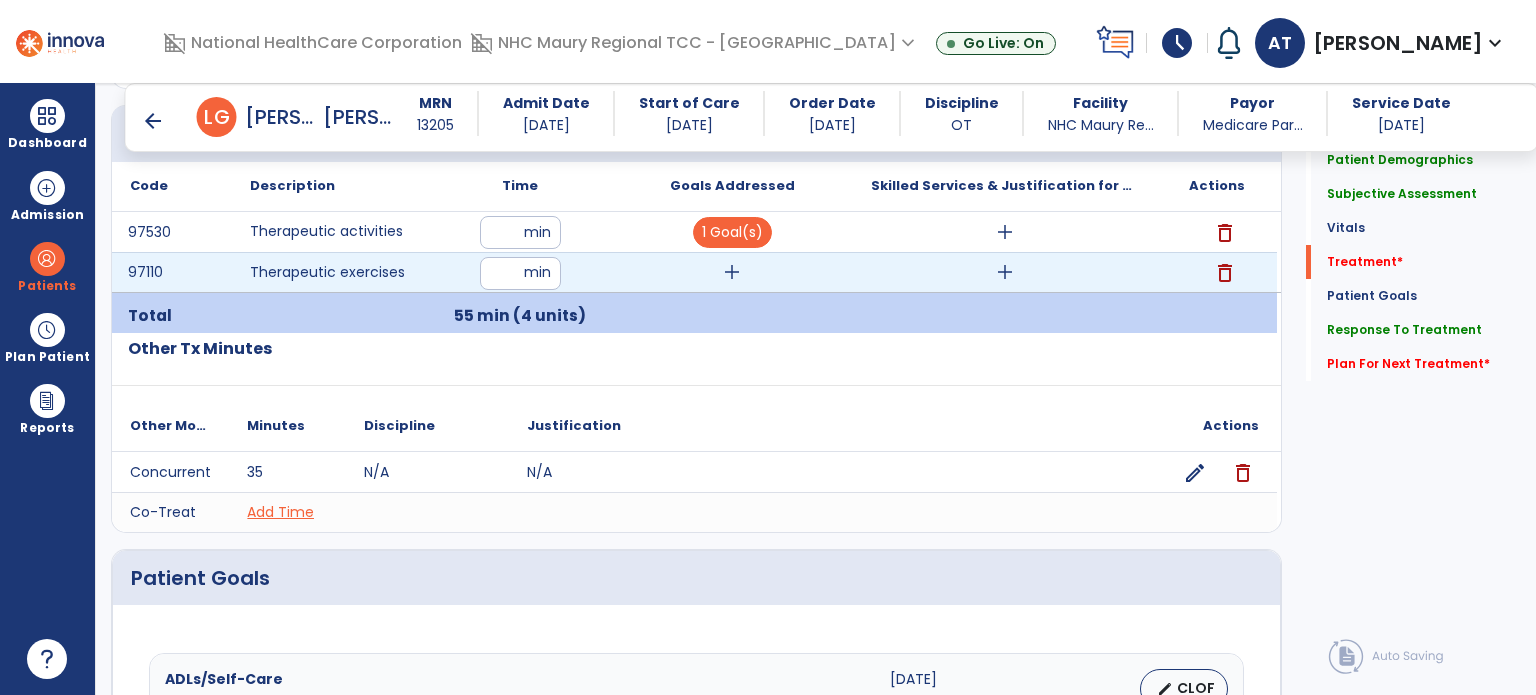 type on "**********" 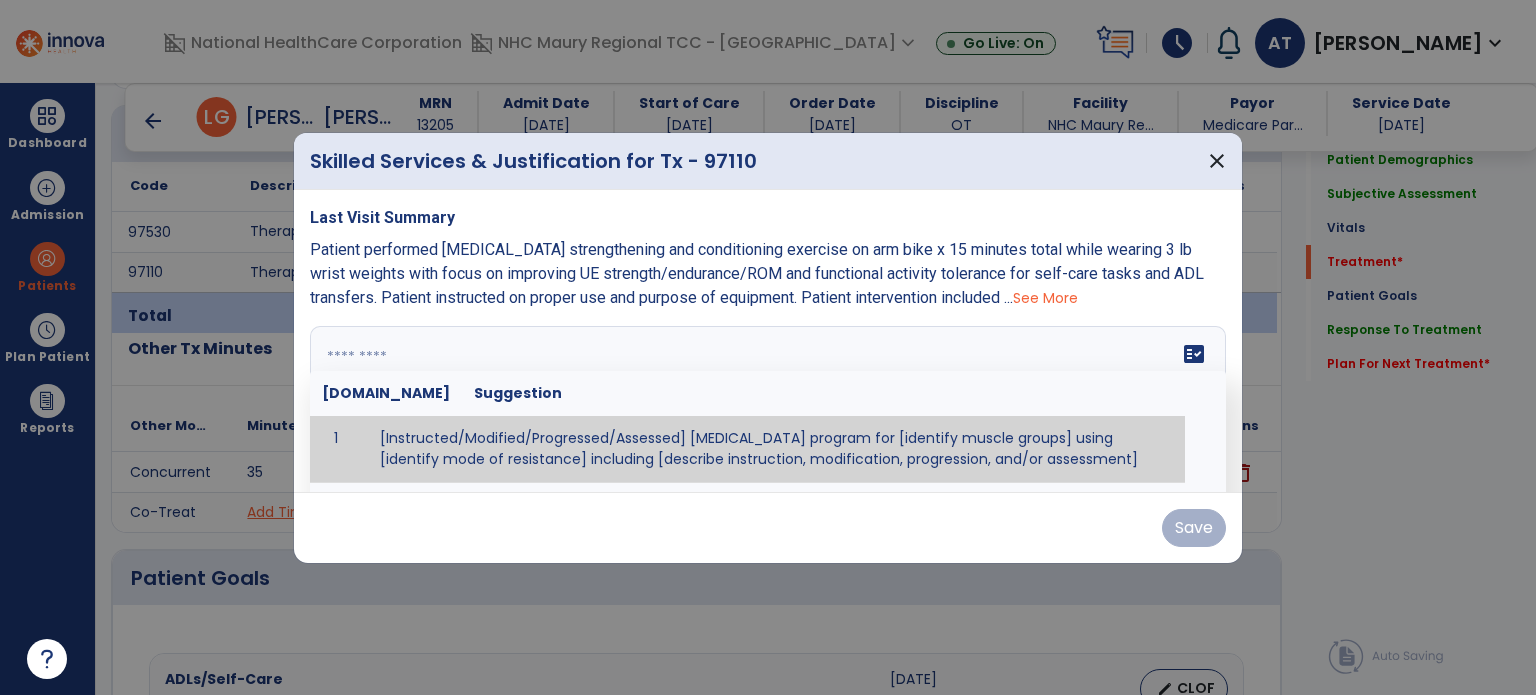 click on "fact_check  [DOMAIN_NAME] Suggestion 1 [Instructed/Modified/Progressed/Assessed] [MEDICAL_DATA] program for [identify muscle groups] using [identify mode of resistance] including [describe instruction, modification, progression, and/or assessment] 2 [Instructed/Modified/Progressed/Assessed] aerobic exercise program using [identify equipment/mode] including [describe instruction, modification,progression, and/or assessment] 3 [Instructed/Modified/Progressed/Assessed] [PROM/A/AROM/AROM] program for [identify joint movements] using [contract-relax, over-pressure, inhibitory techniques, other] 4 [Assessed/Tested] aerobic capacity with administration of [aerobic capacity test]" at bounding box center (768, 401) 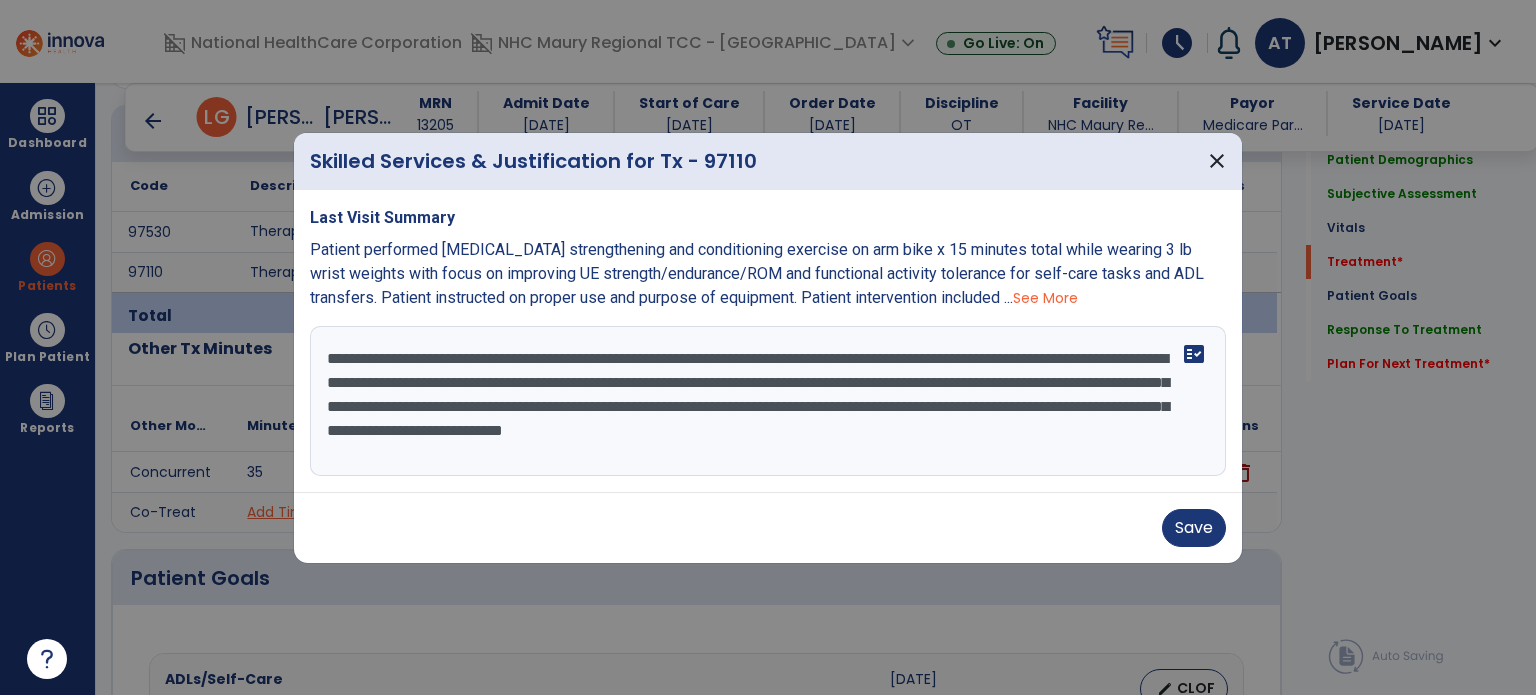 click on "**********" at bounding box center (768, 401) 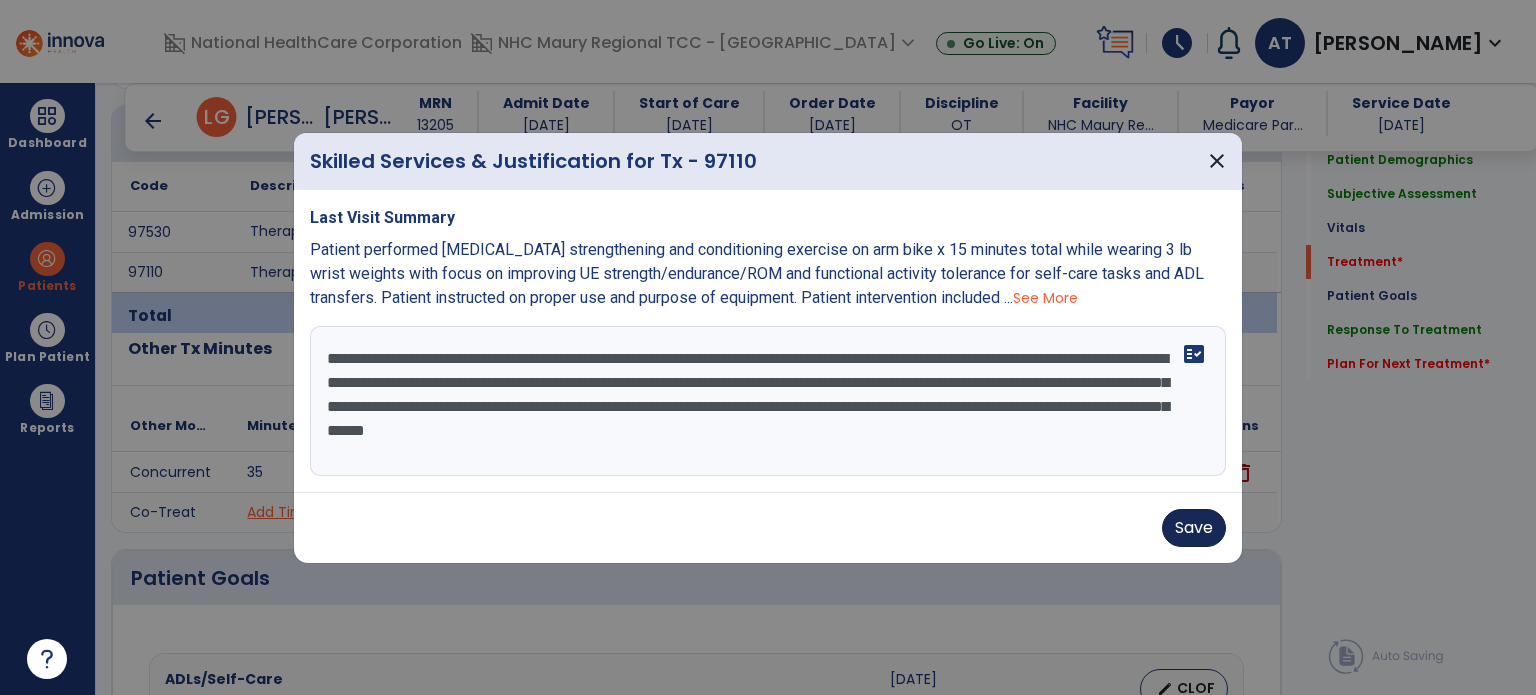 type on "**********" 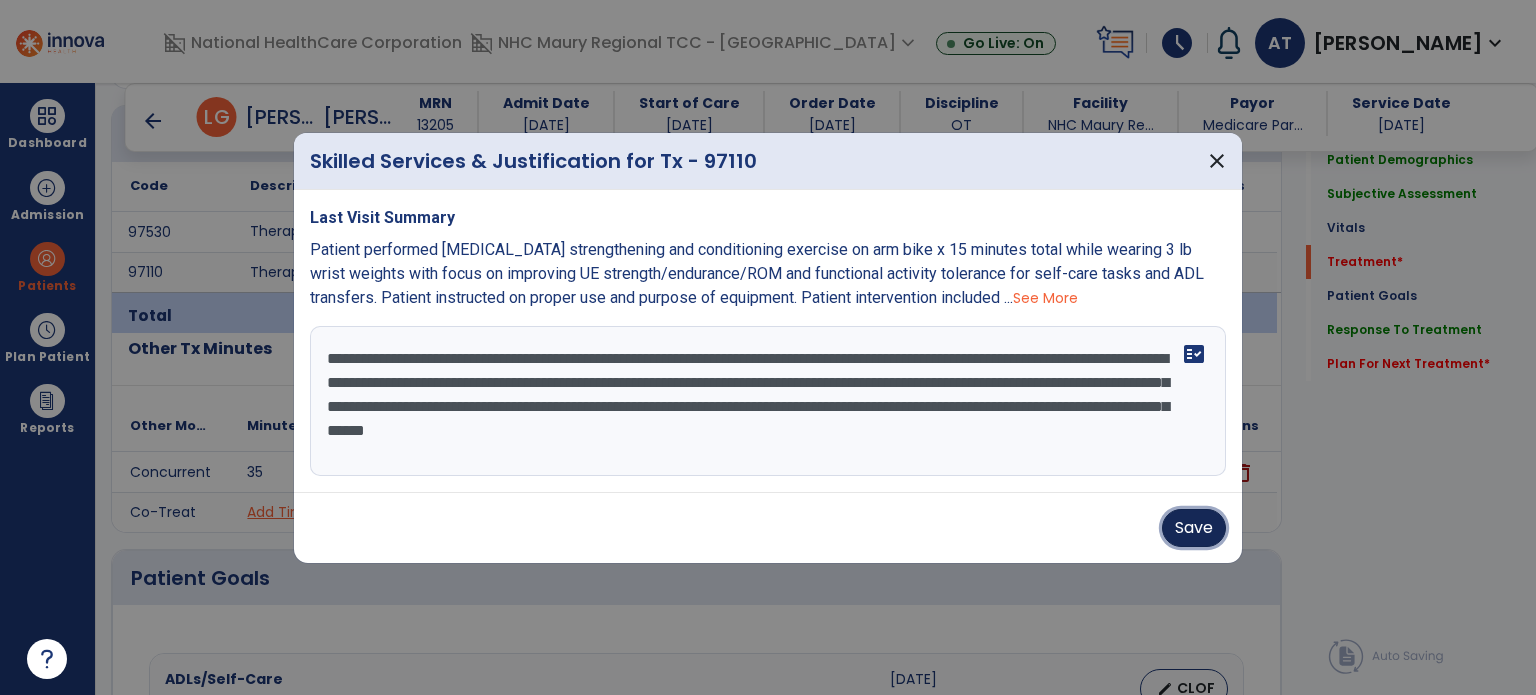 click on "Save" at bounding box center (1194, 528) 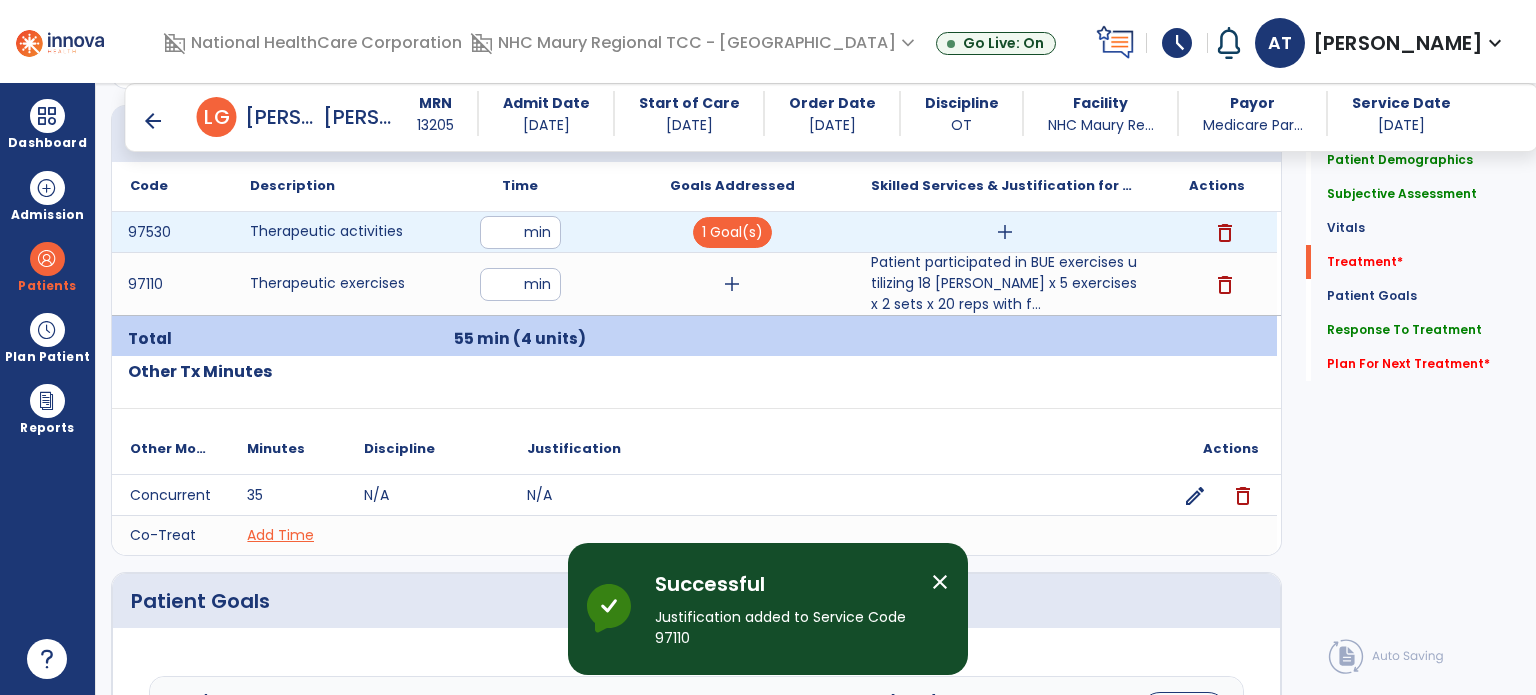 click on "add" at bounding box center (1005, 232) 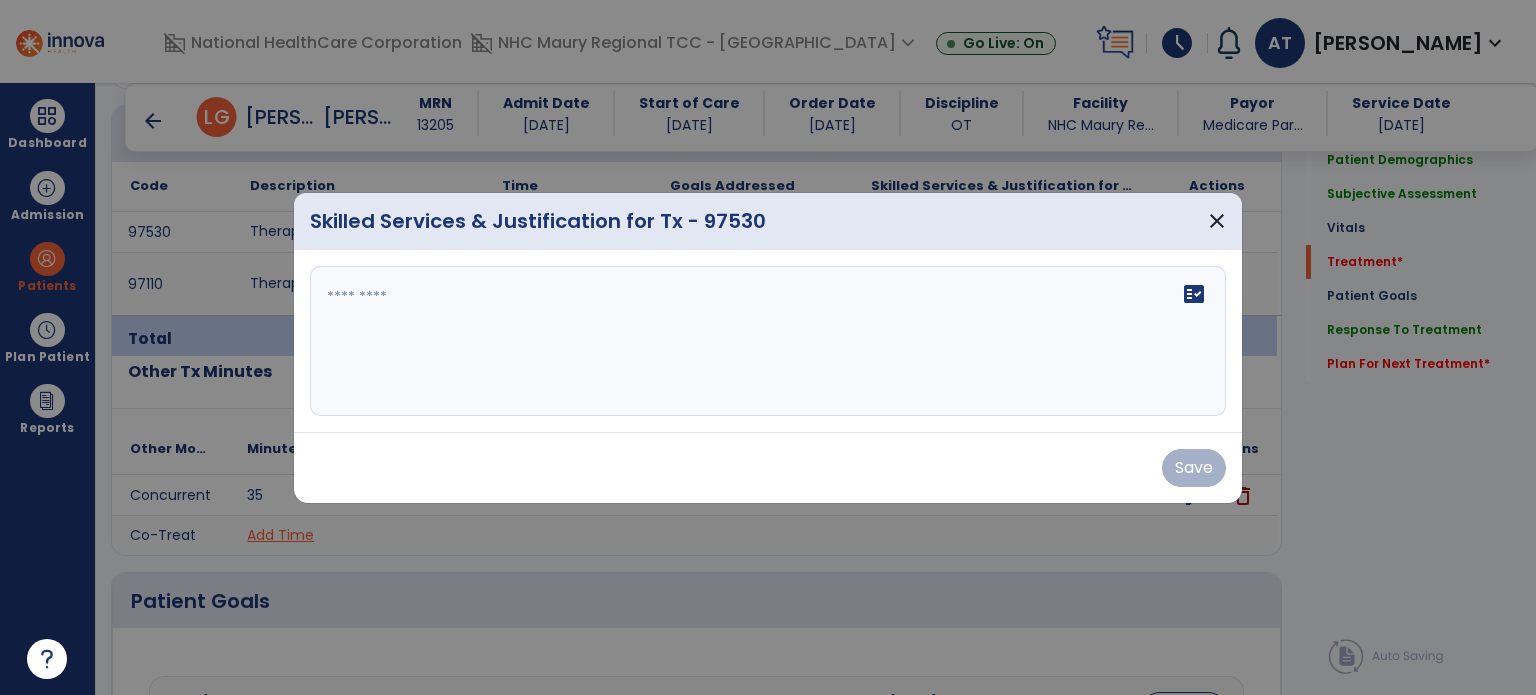 drag, startPoint x: 1009, startPoint y: 227, endPoint x: 992, endPoint y: 289, distance: 64.288414 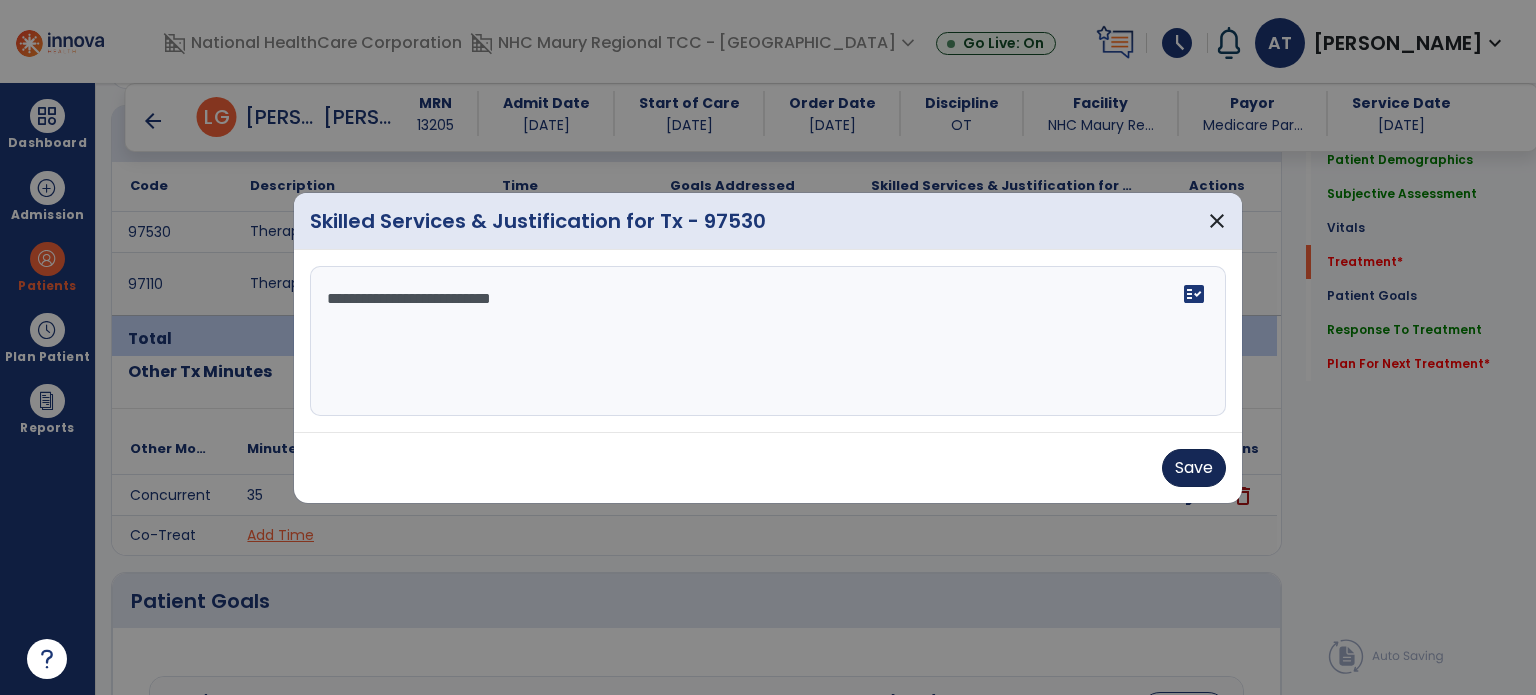 type on "**********" 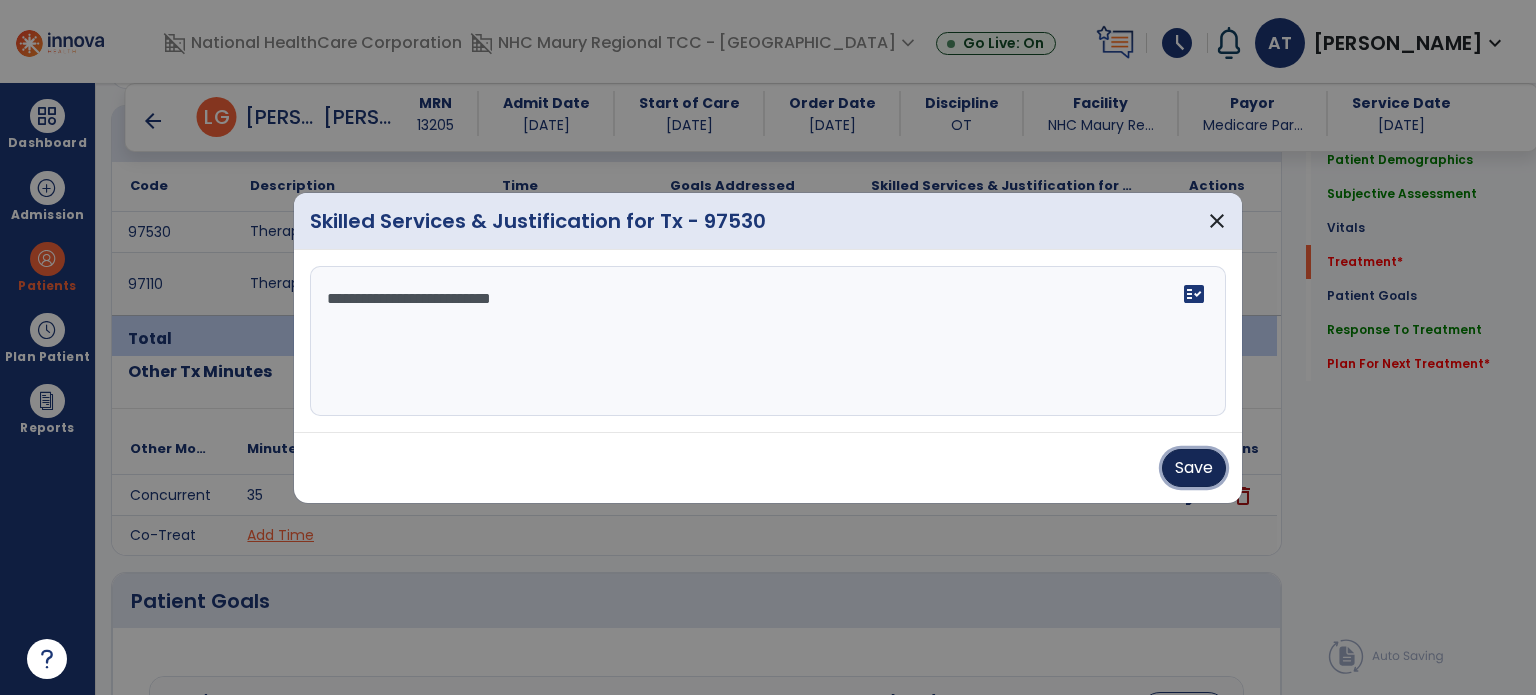 click on "Save" at bounding box center [1194, 468] 